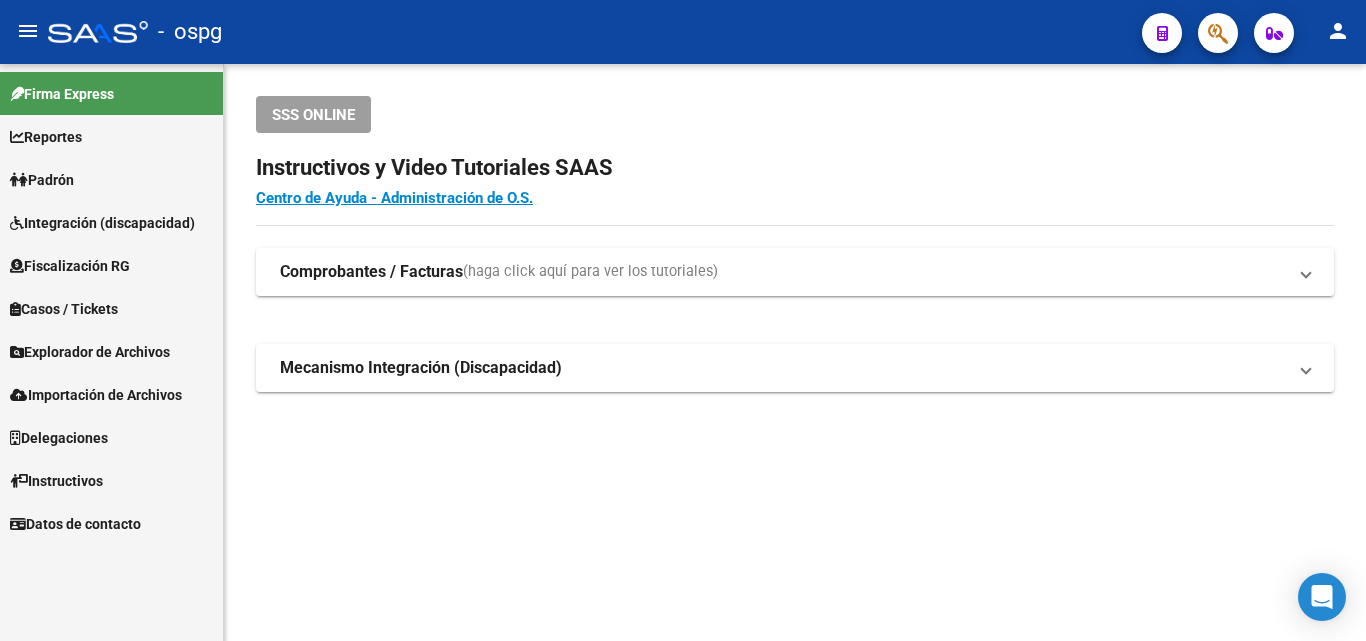 scroll, scrollTop: 0, scrollLeft: 0, axis: both 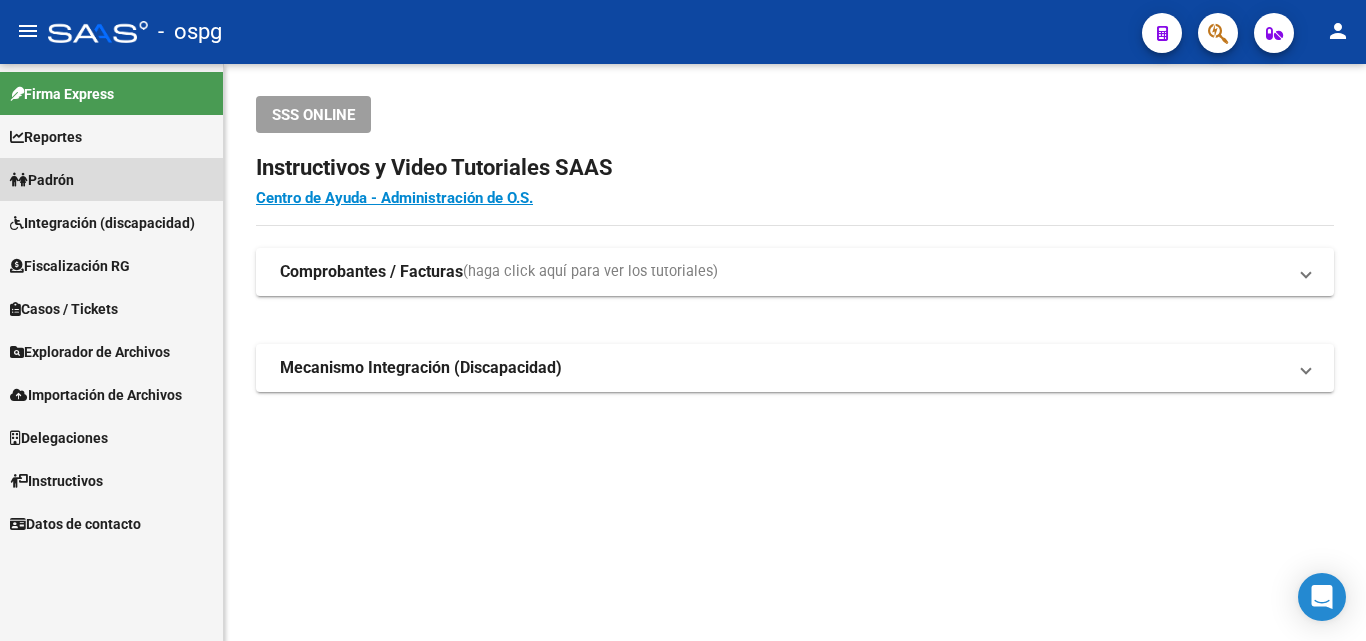 click on "Padrón" at bounding box center [42, 180] 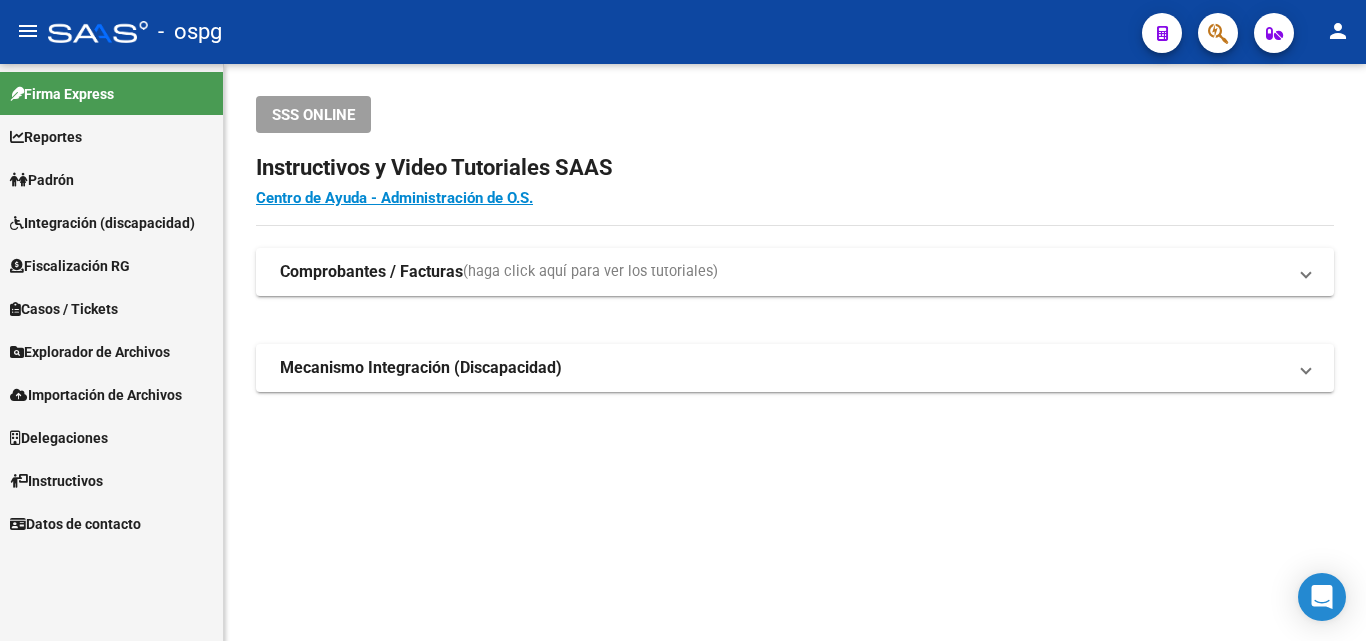 click on "Padrón" at bounding box center (42, 180) 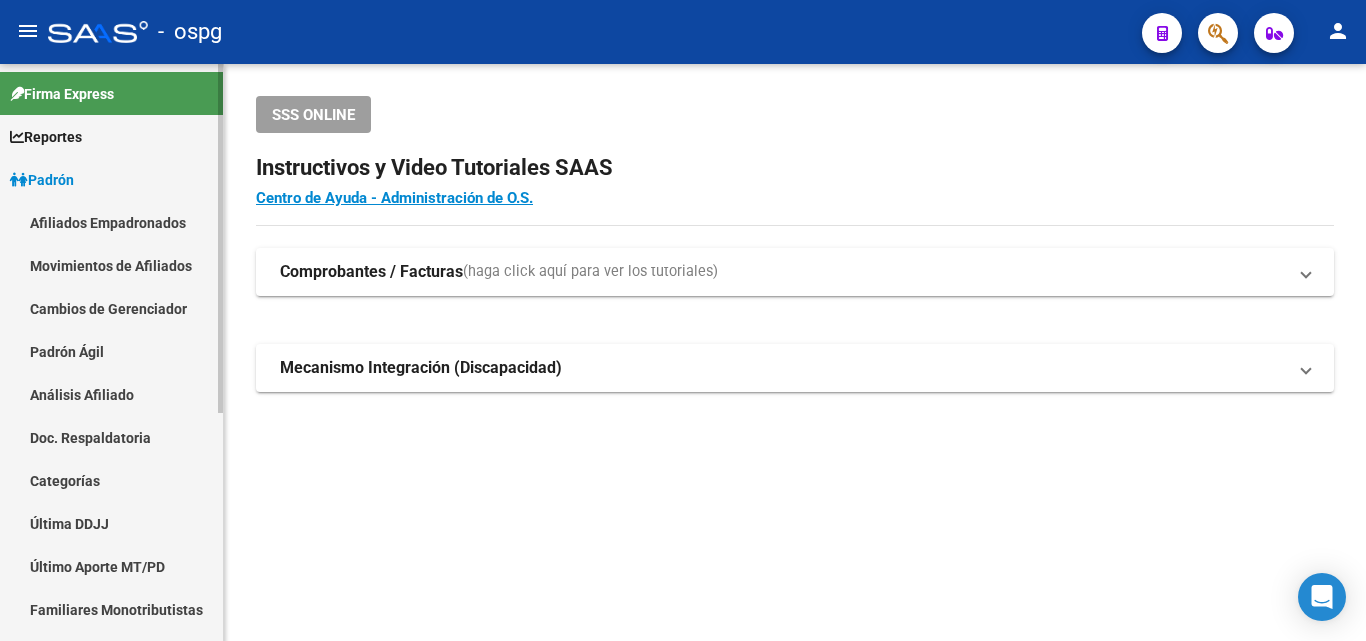 click on "Análisis Afiliado" at bounding box center [111, 394] 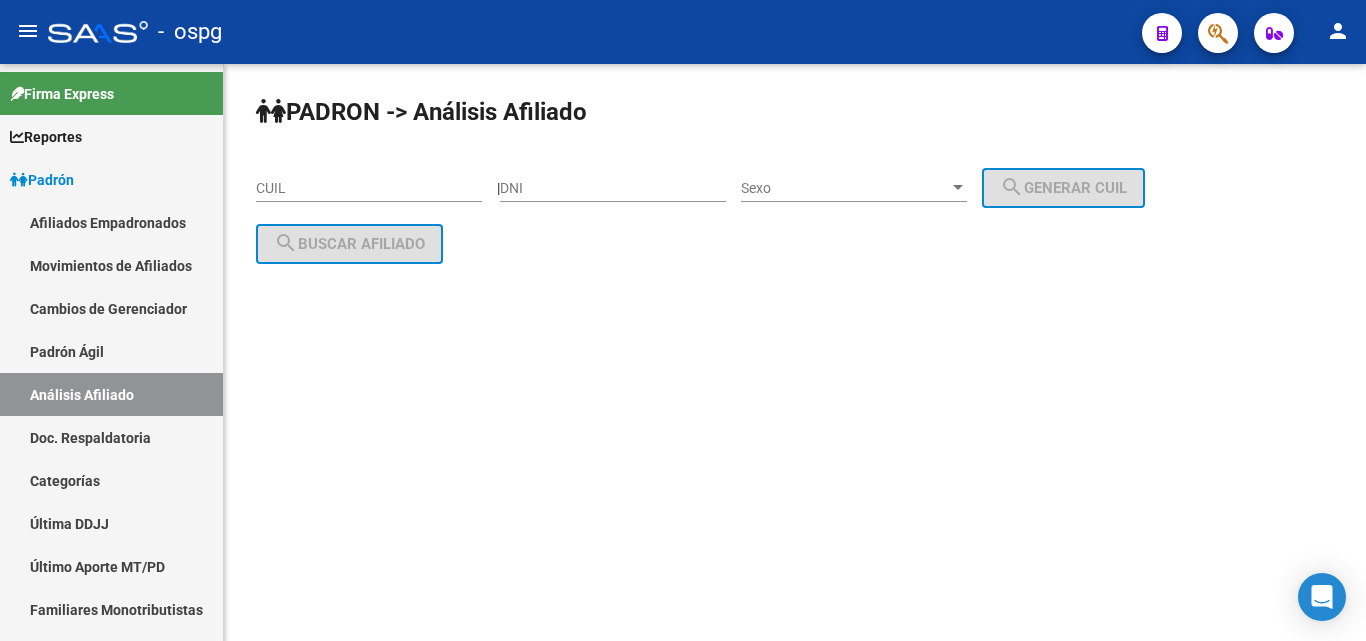 click on "CUIL" at bounding box center (369, 188) 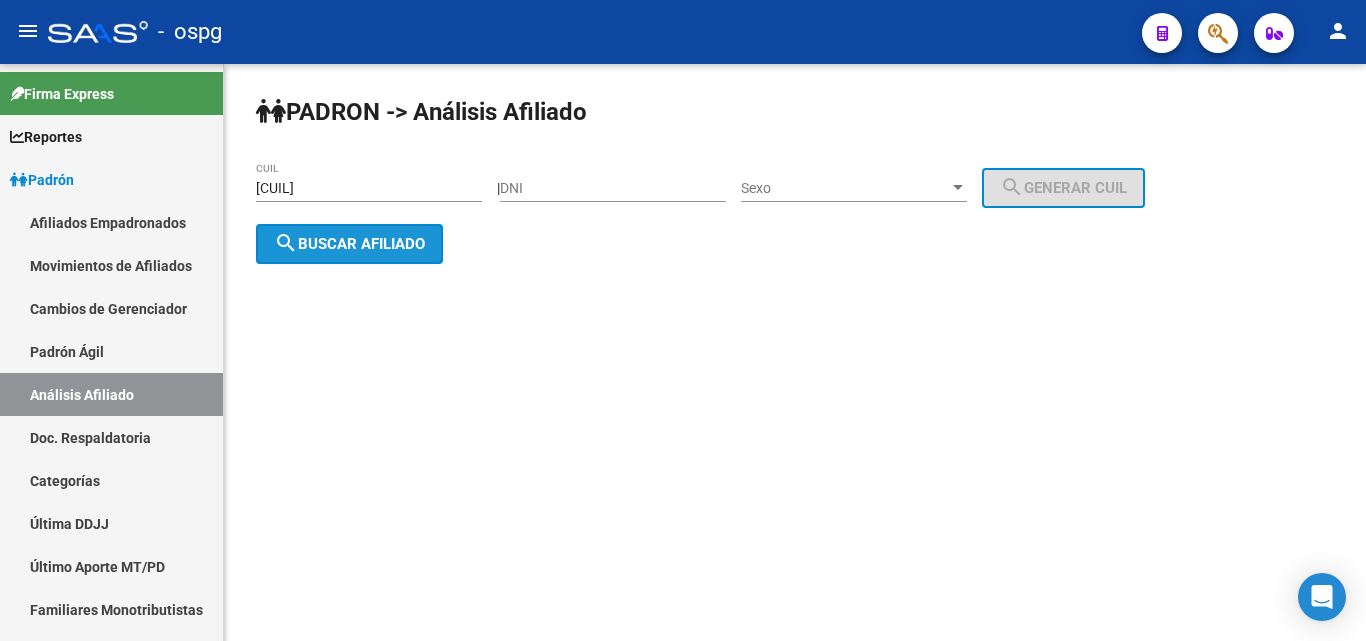 click on "search  Buscar afiliado" 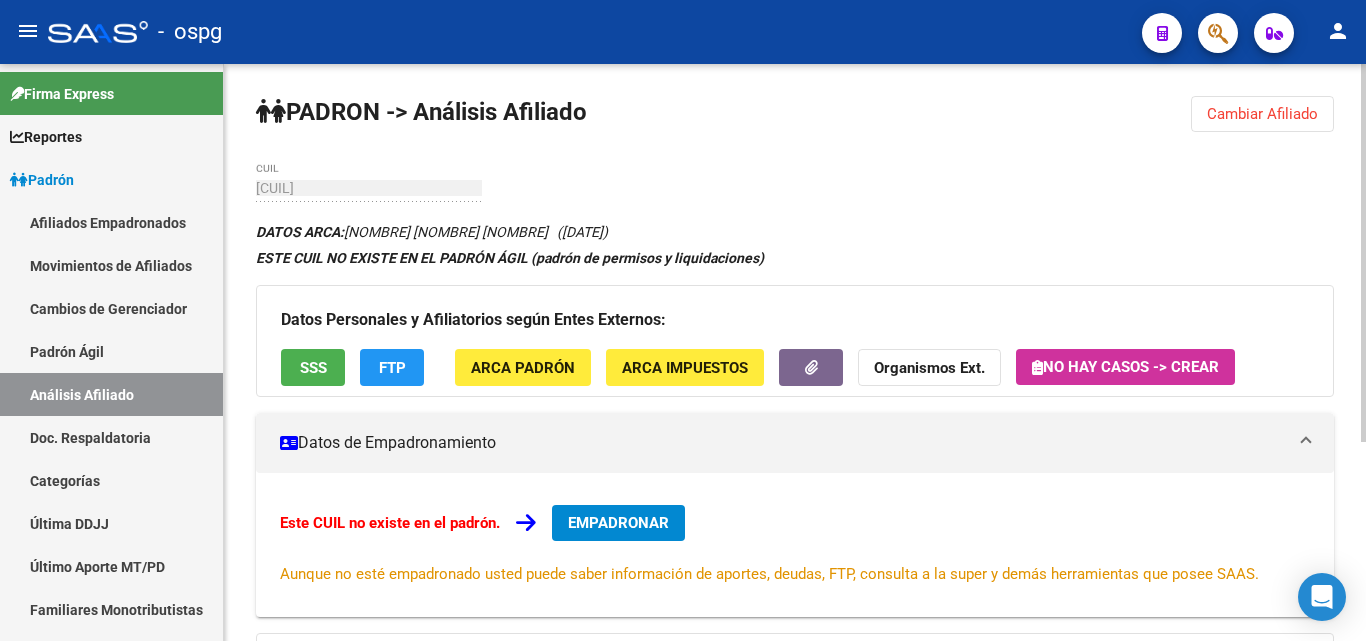 click on "Cambiar Afiliado" 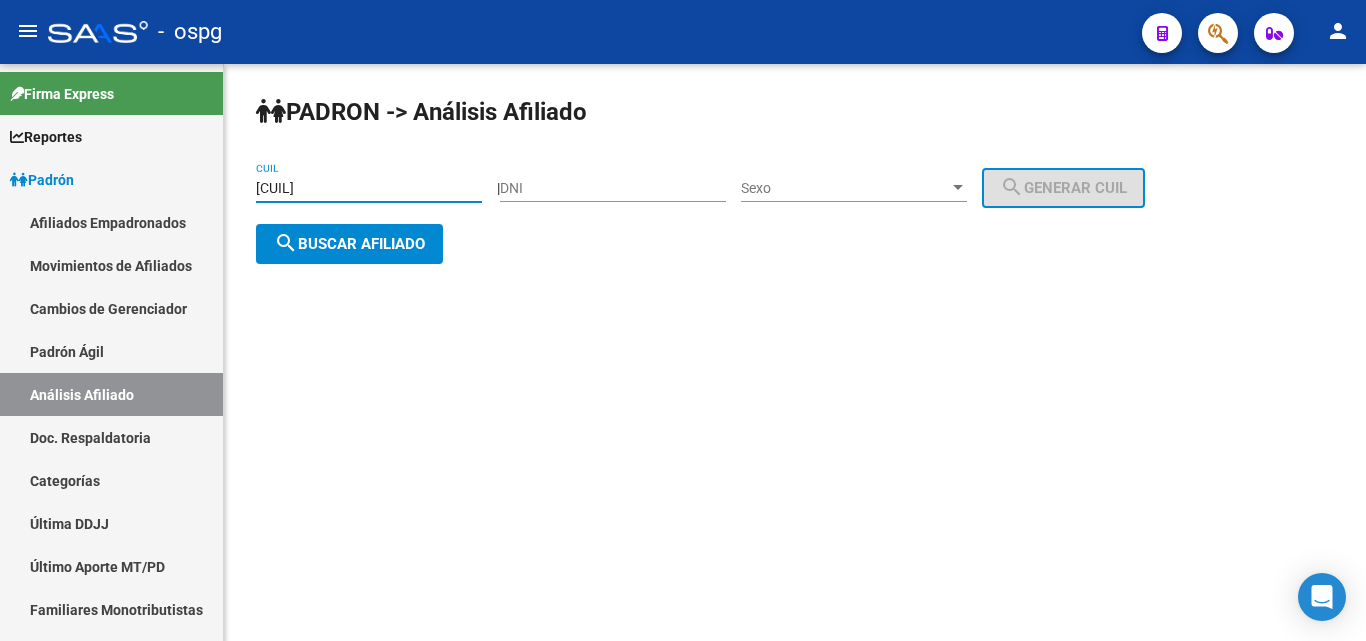 drag, startPoint x: 353, startPoint y: 187, endPoint x: 343, endPoint y: 189, distance: 10.198039 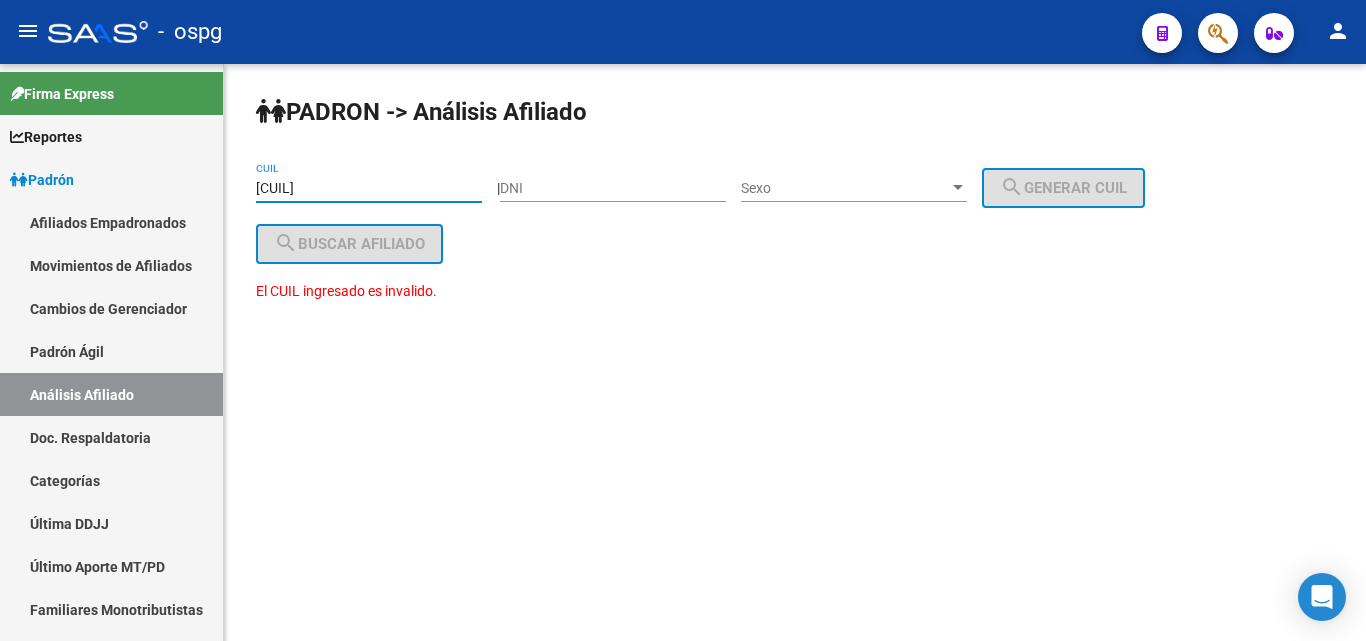 drag, startPoint x: 360, startPoint y: 189, endPoint x: 245, endPoint y: 201, distance: 115.62439 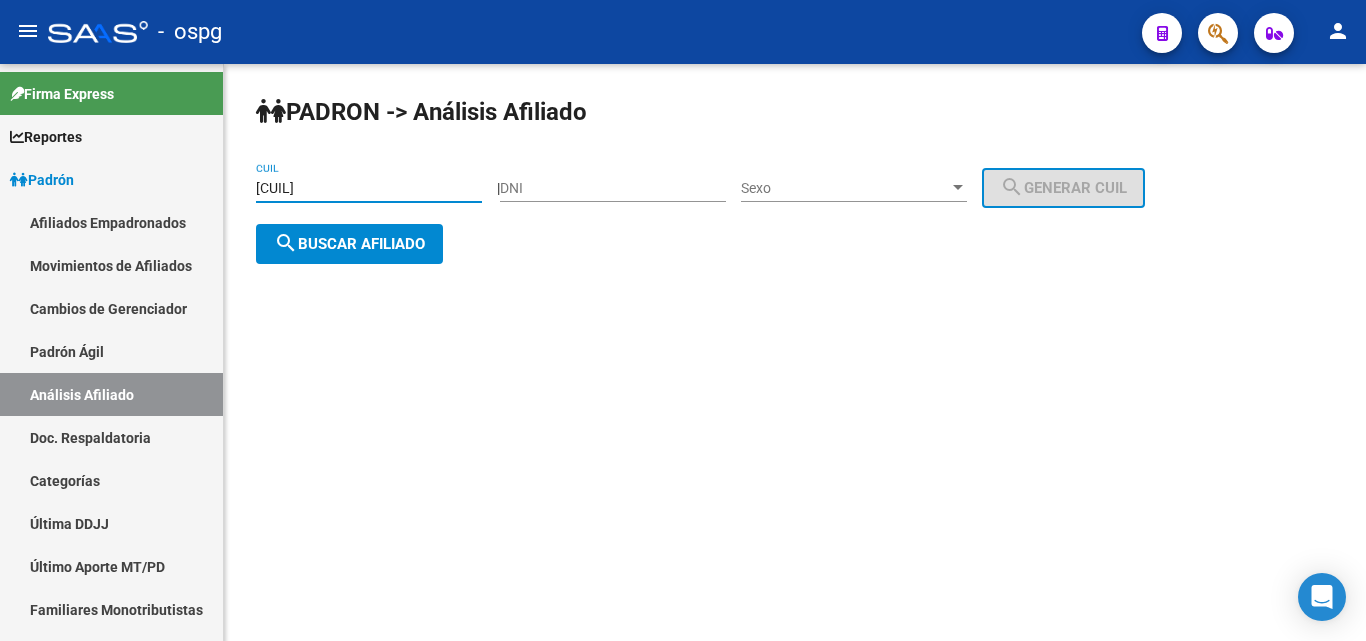 type on "[CUIL]" 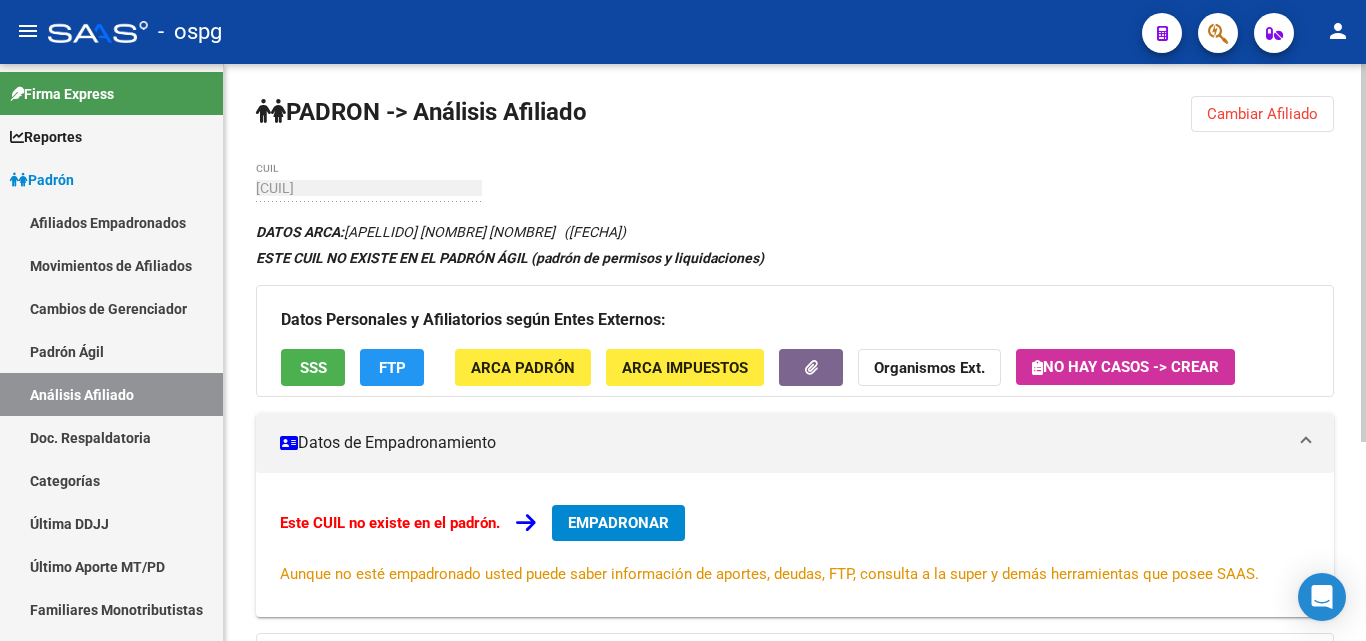 click on "EMPADRONAR" at bounding box center [618, 523] 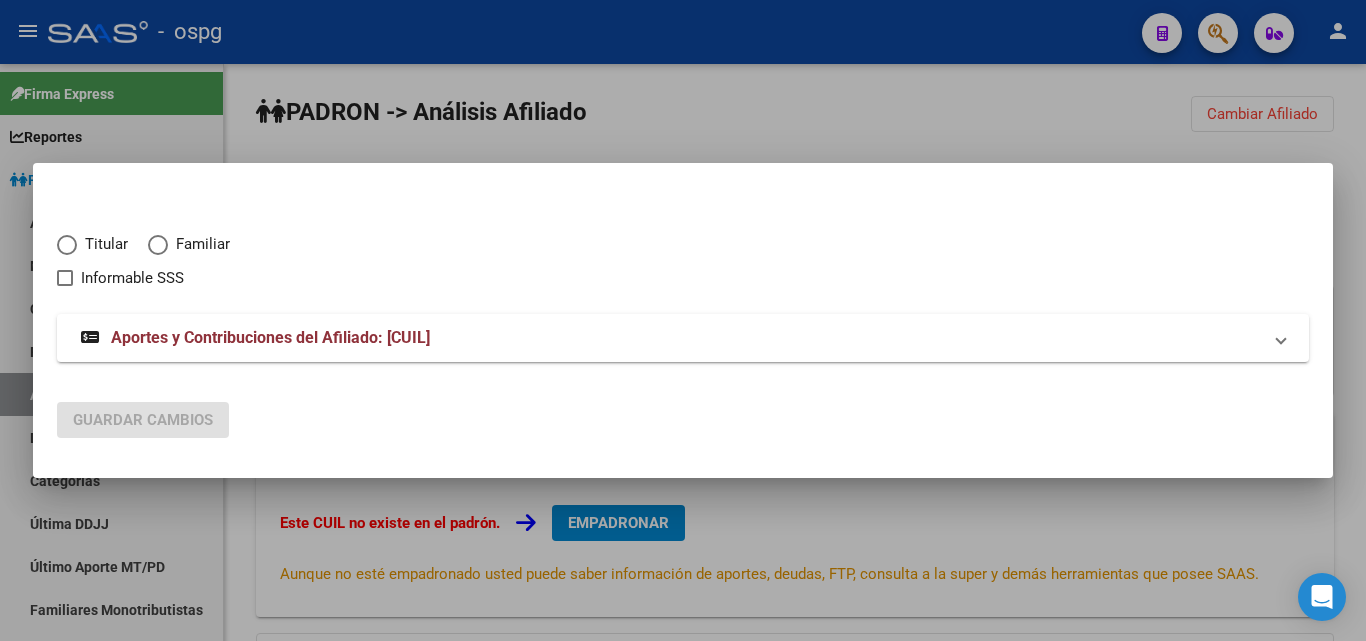 click at bounding box center [67, 245] 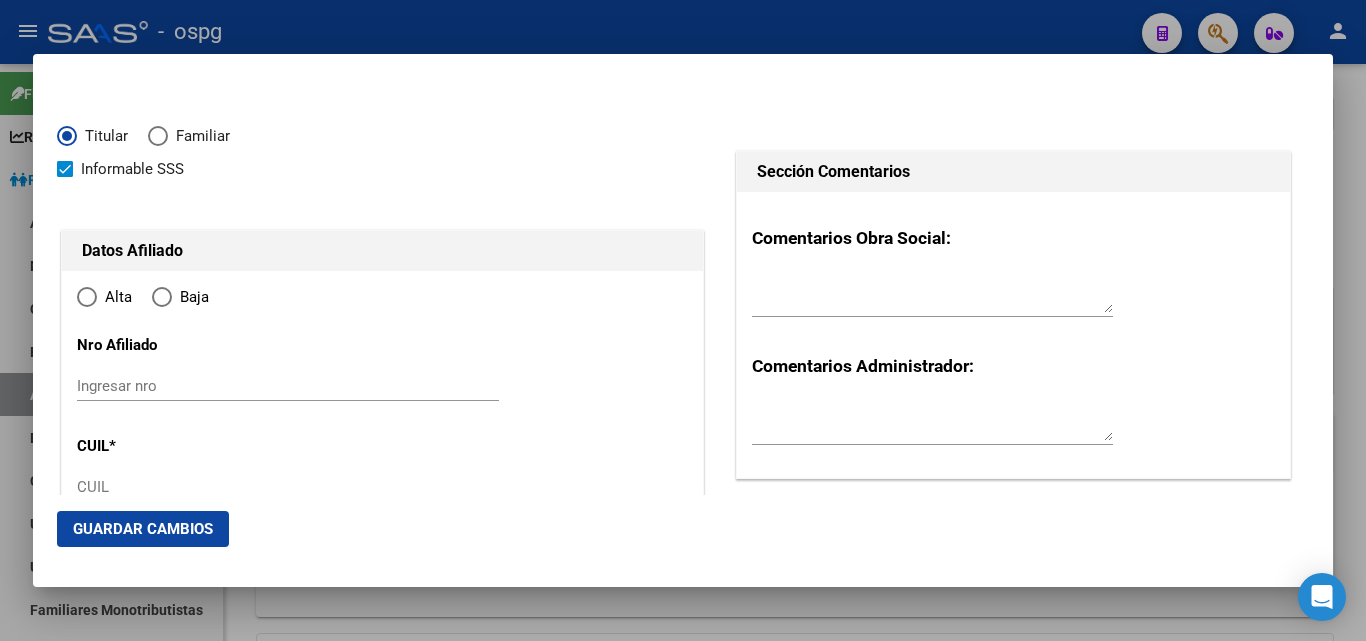 type on "[CUIL]" 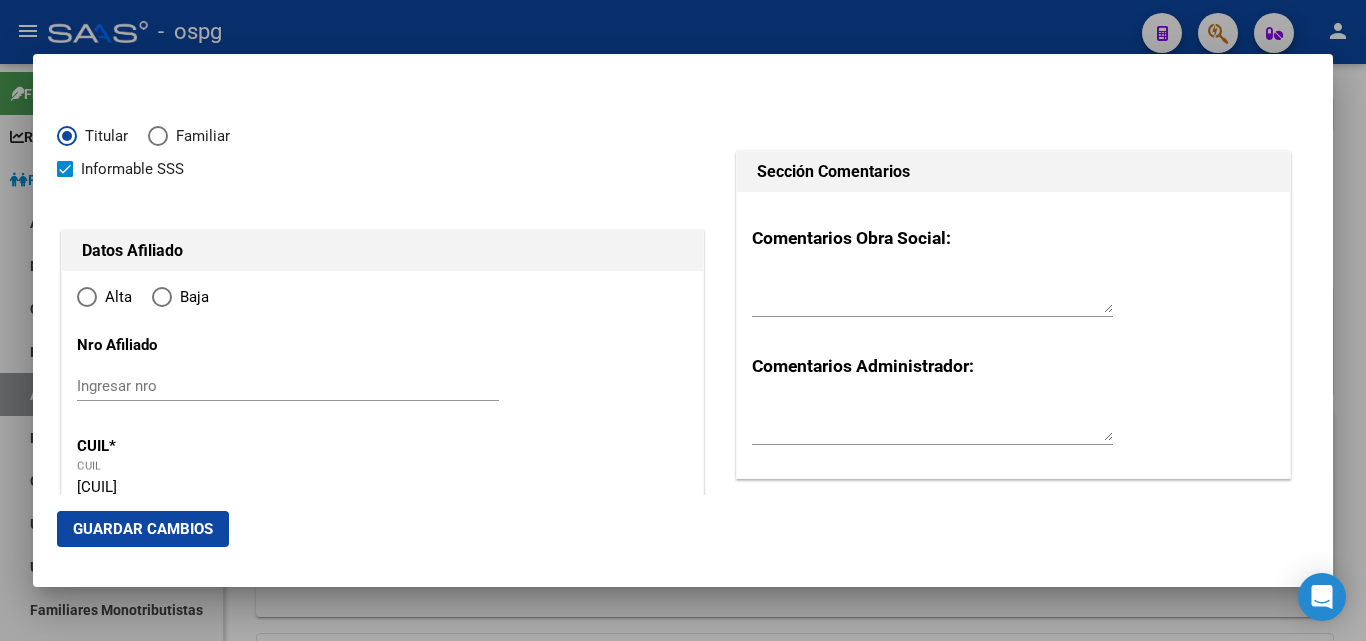 type on "[NUMBER]" 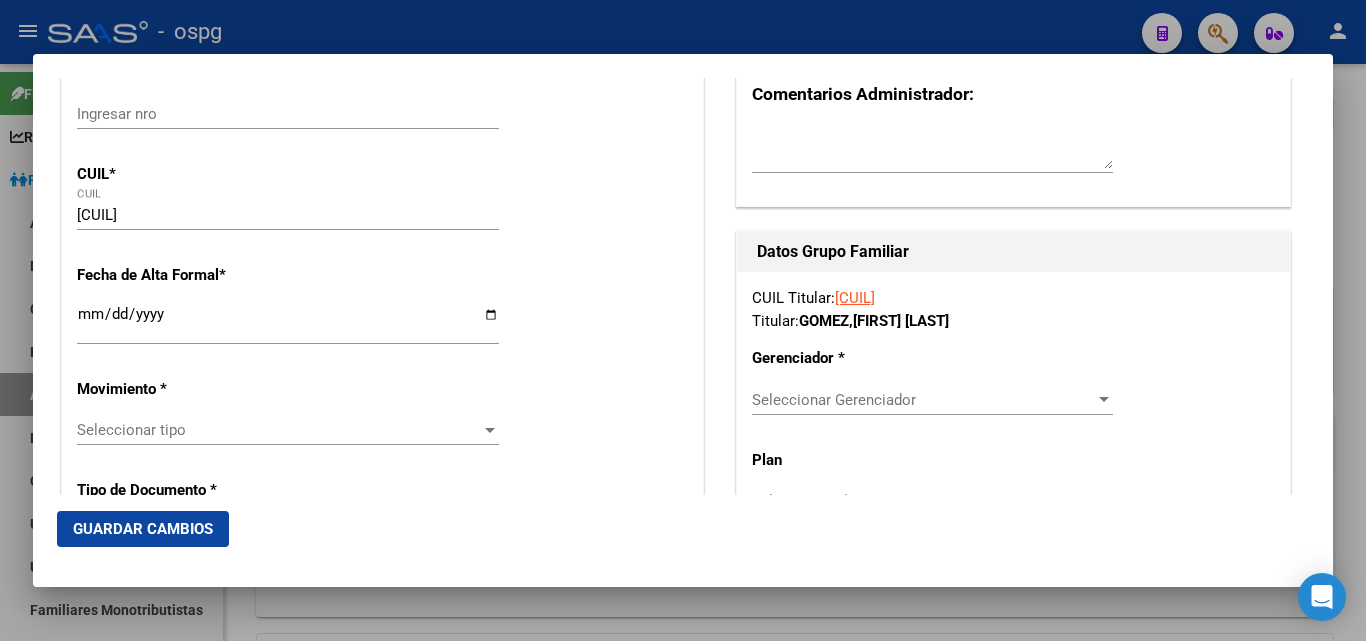 scroll, scrollTop: 306, scrollLeft: 0, axis: vertical 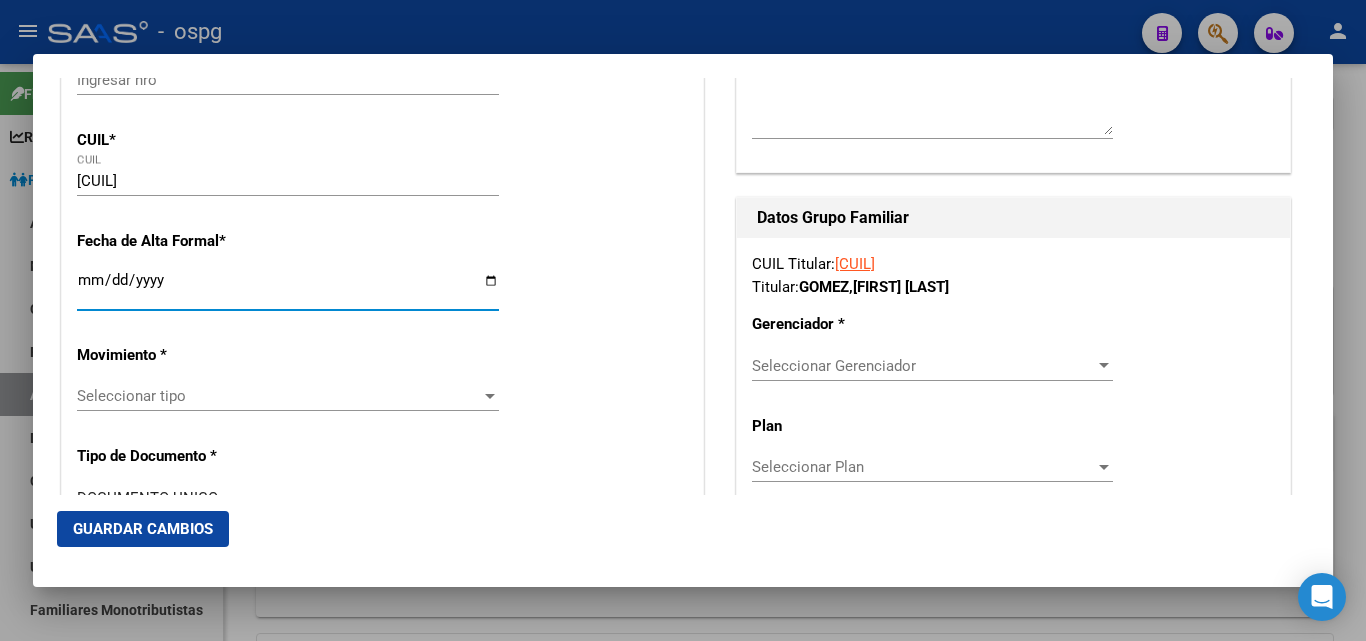 click on "Ingresar fecha" at bounding box center (288, 288) 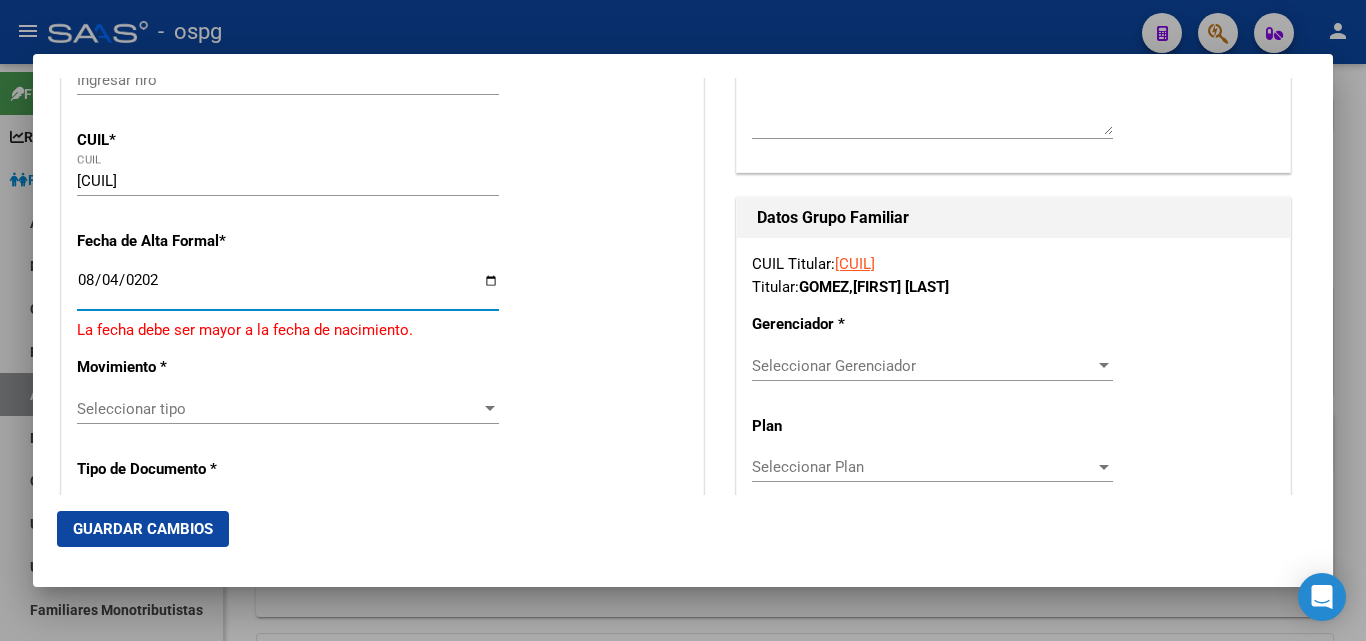 type on "2025-08-04" 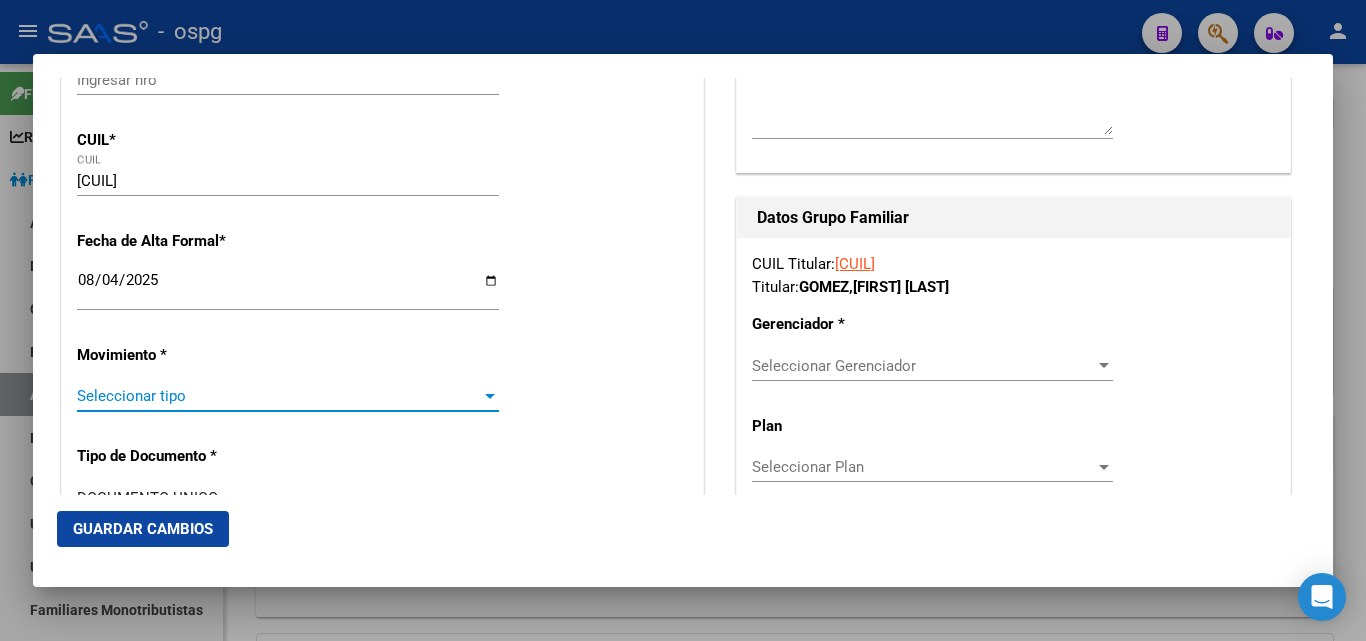 click at bounding box center [490, 396] 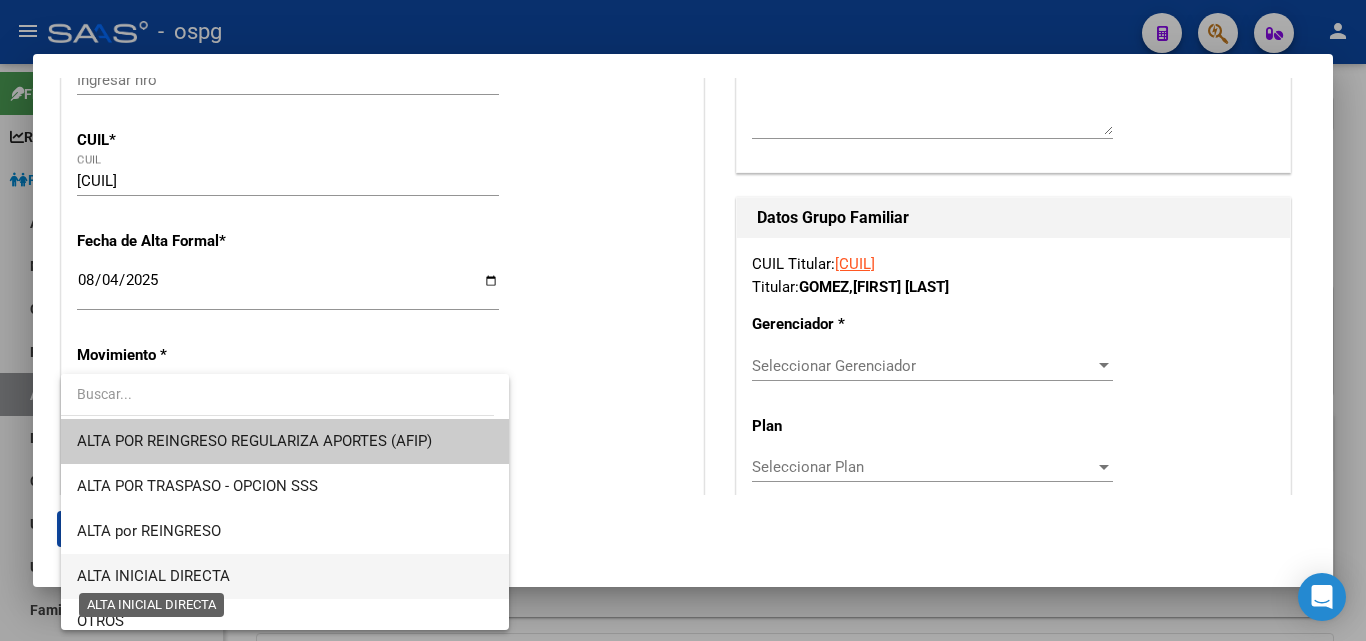 click on "ALTA INICIAL DIRECTA" at bounding box center (153, 576) 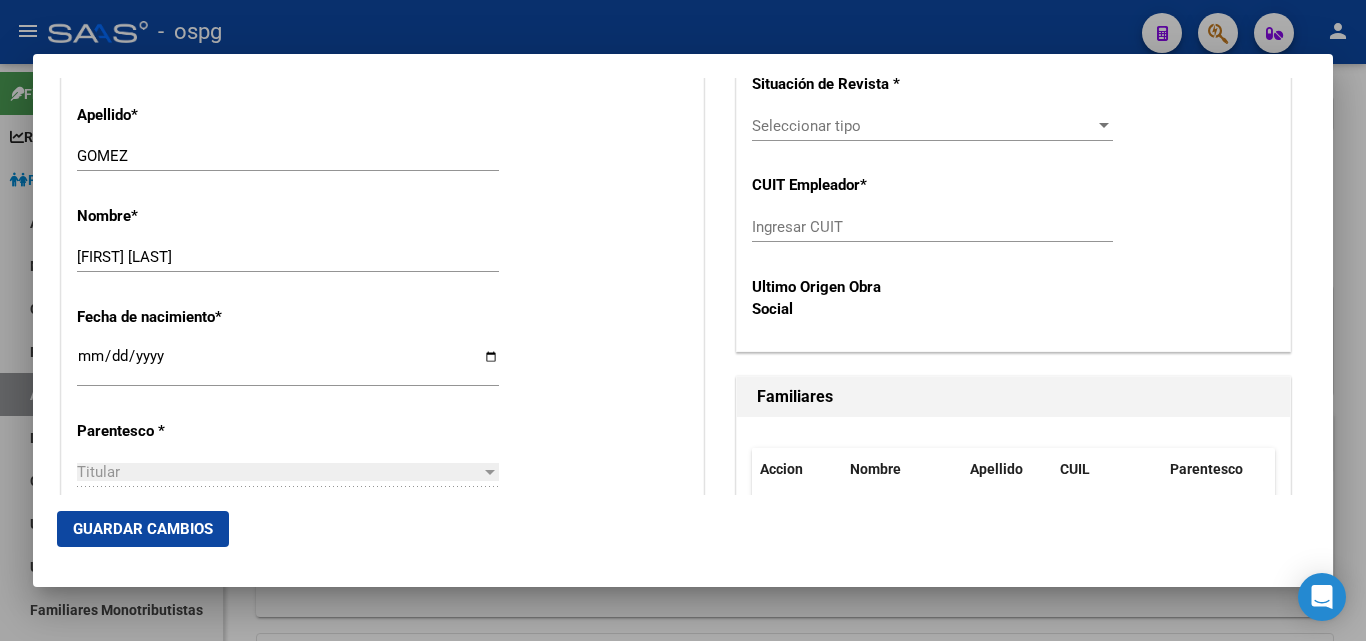 scroll, scrollTop: 859, scrollLeft: 0, axis: vertical 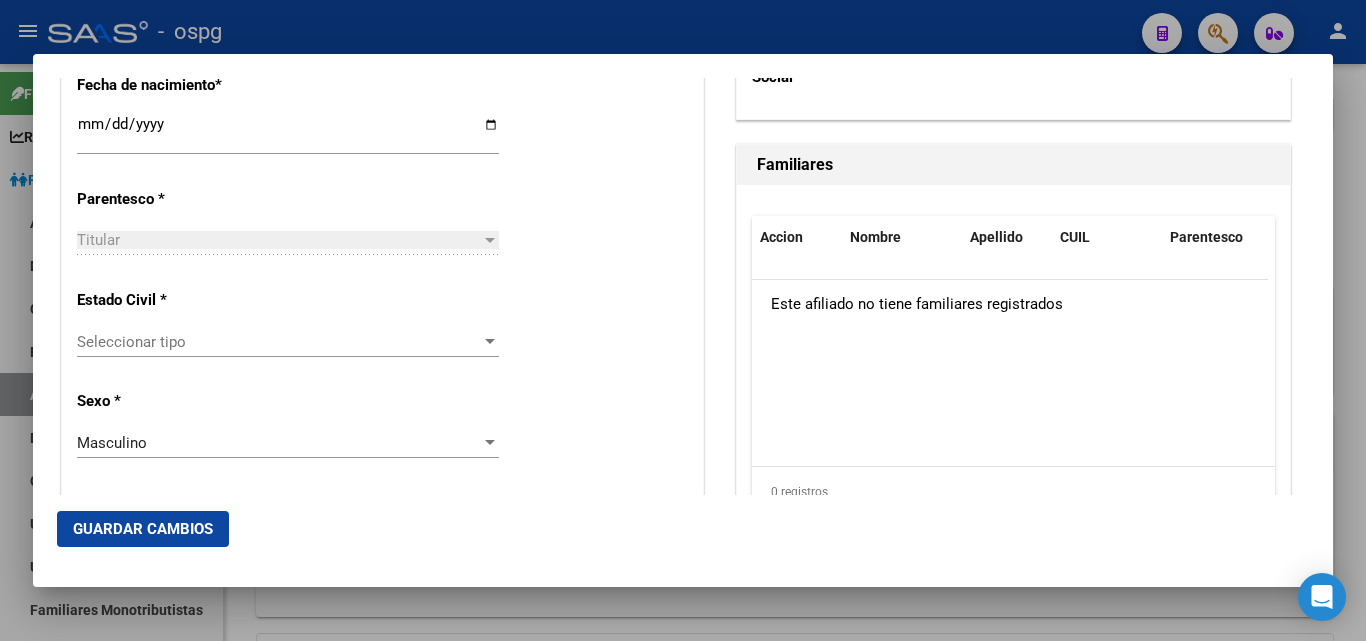 click at bounding box center (490, 341) 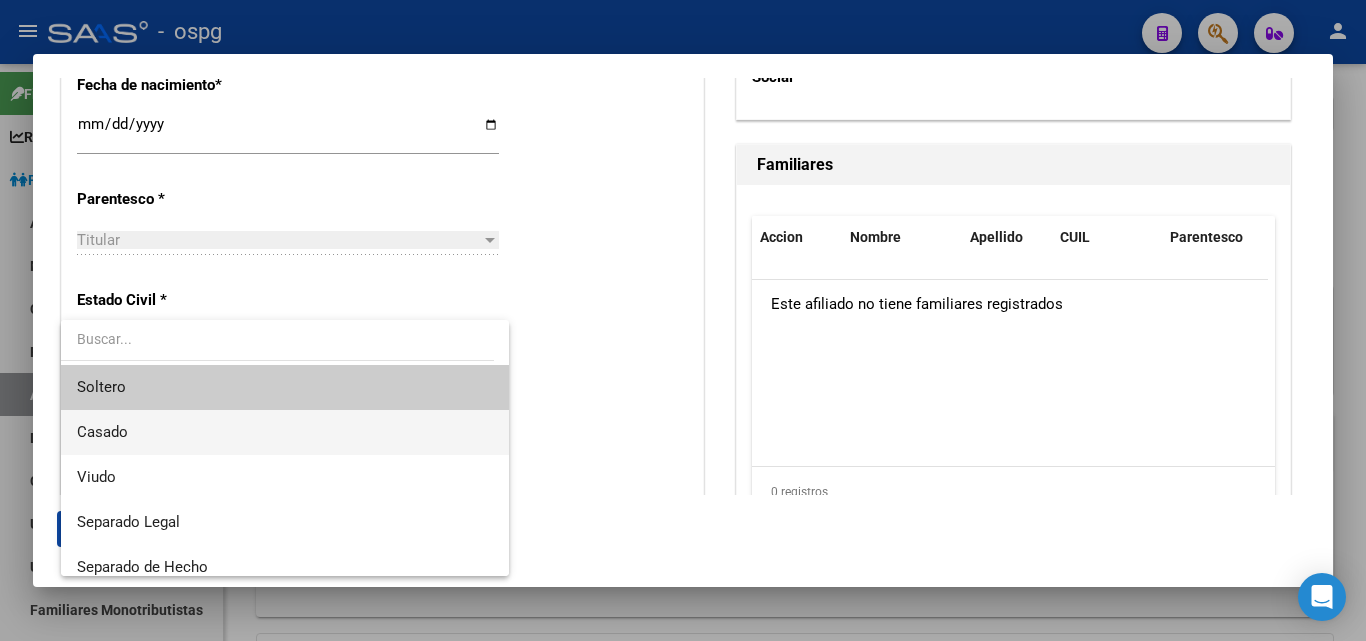 click on "Casado" at bounding box center [285, 432] 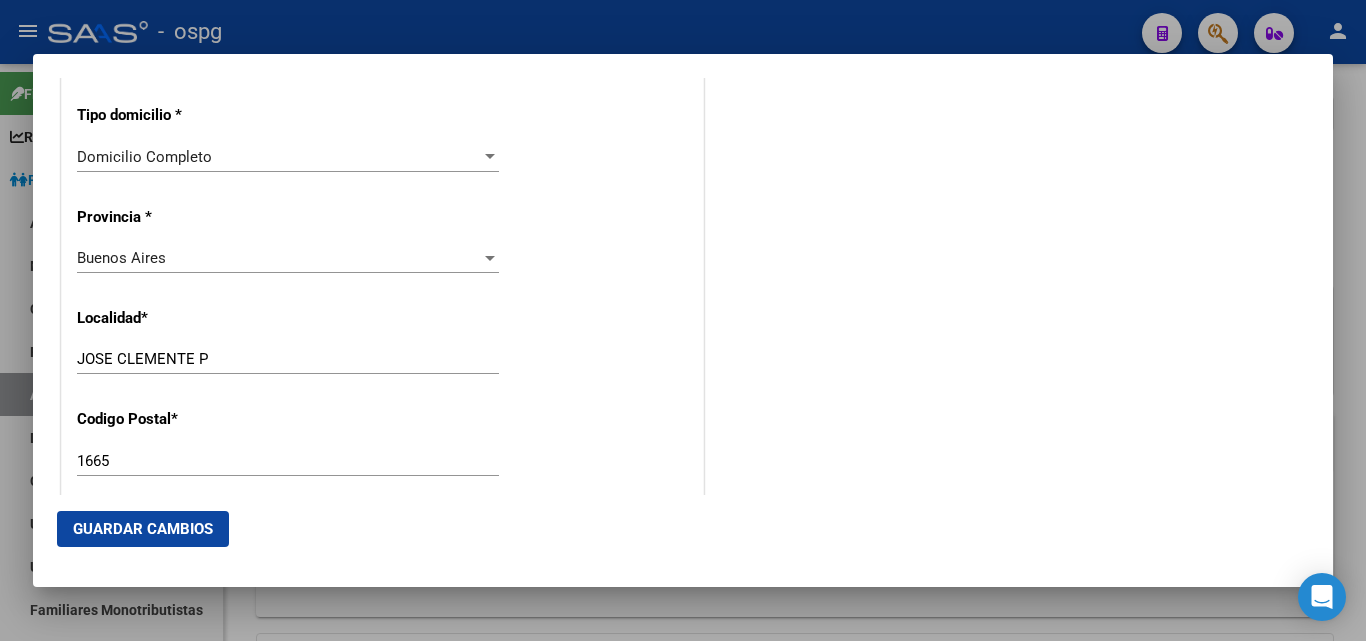 scroll, scrollTop: 1858, scrollLeft: 0, axis: vertical 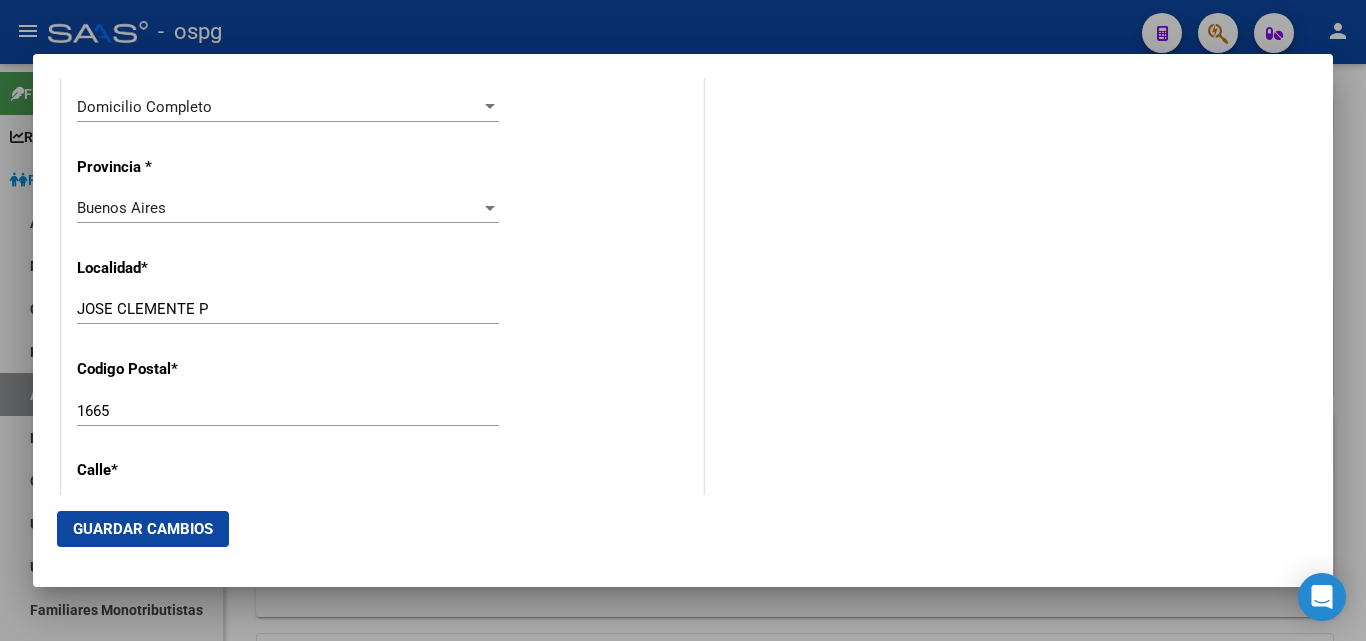 click on "JOSE CLEMENTE P" at bounding box center [288, 309] 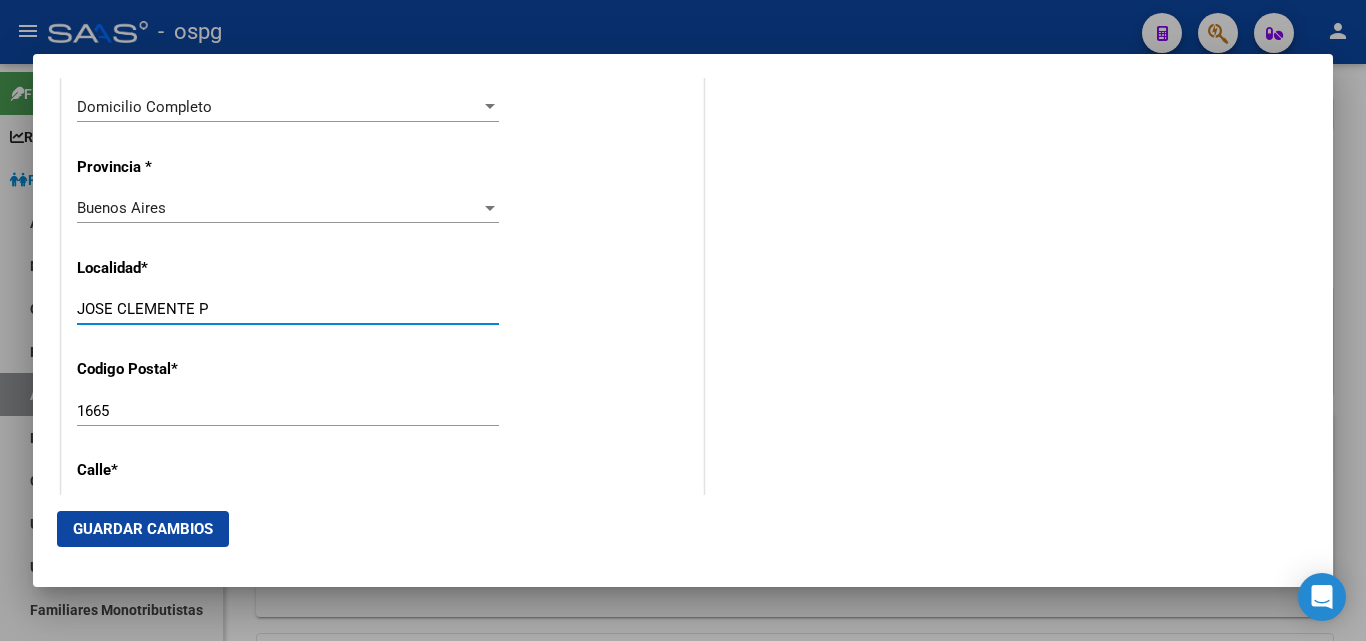 drag, startPoint x: 223, startPoint y: 310, endPoint x: 59, endPoint y: 296, distance: 164.59648 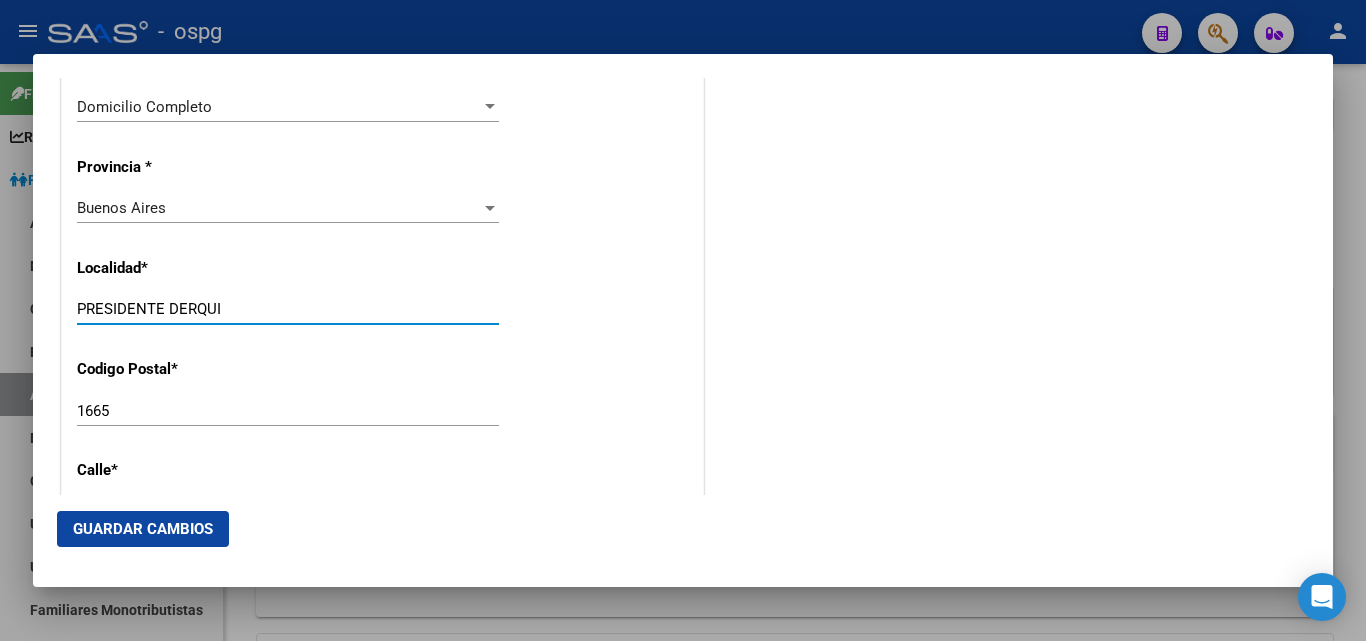 type on "PRESIDENTE DERQUI" 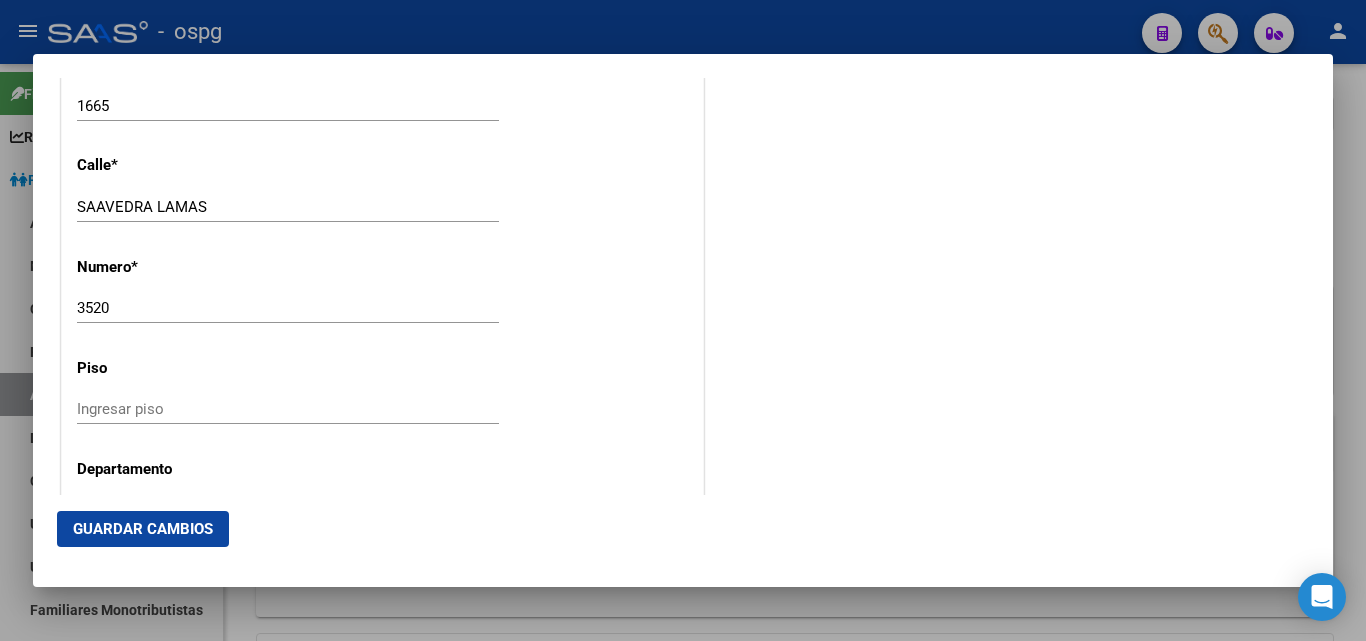 scroll, scrollTop: 2188, scrollLeft: 0, axis: vertical 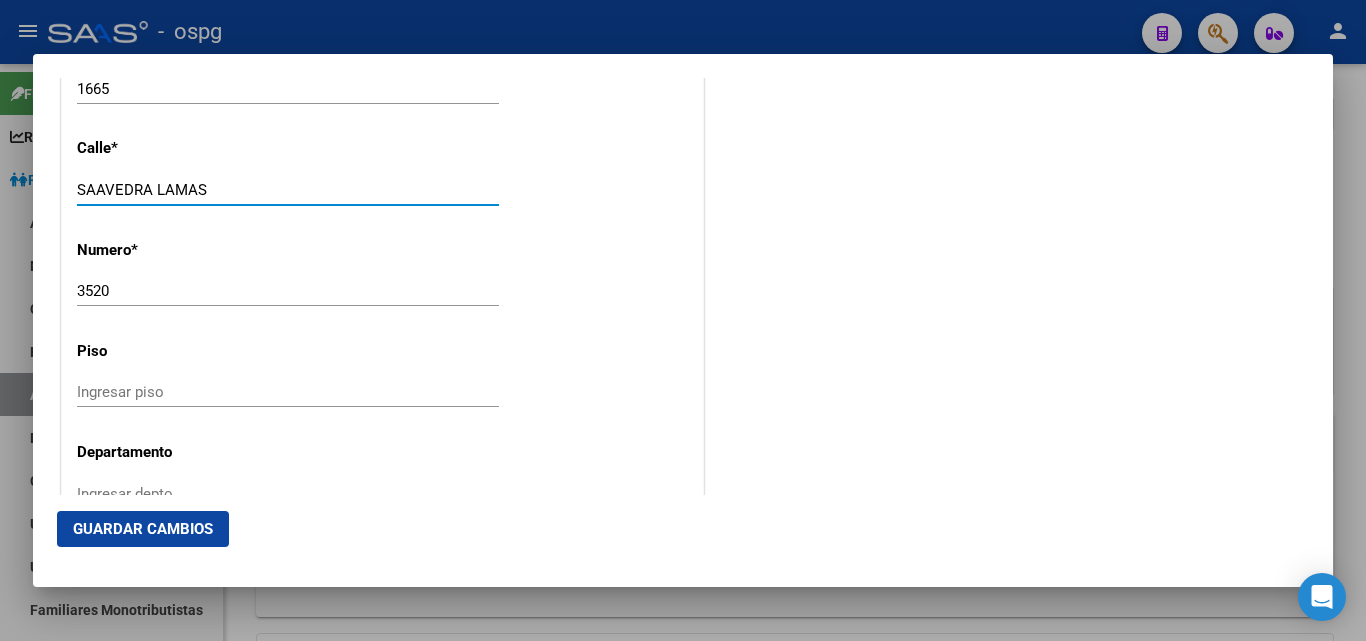 drag, startPoint x: 215, startPoint y: 196, endPoint x: 0, endPoint y: 193, distance: 215.02094 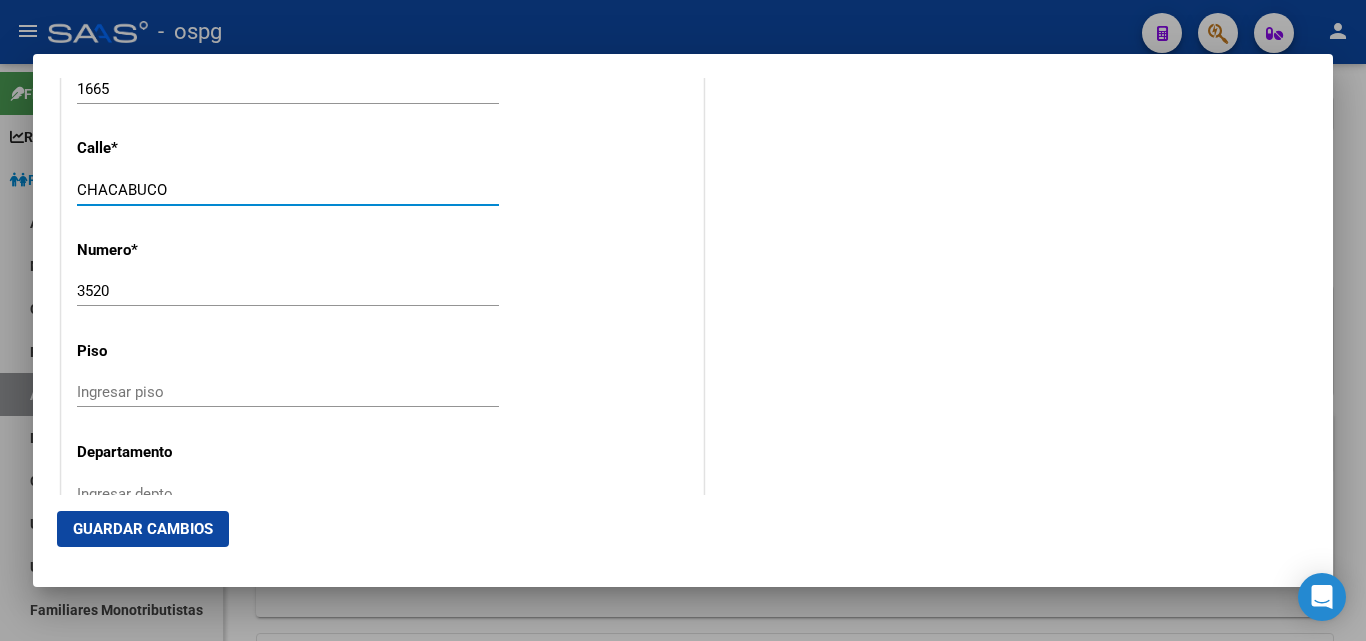 type on "CHACABUCO" 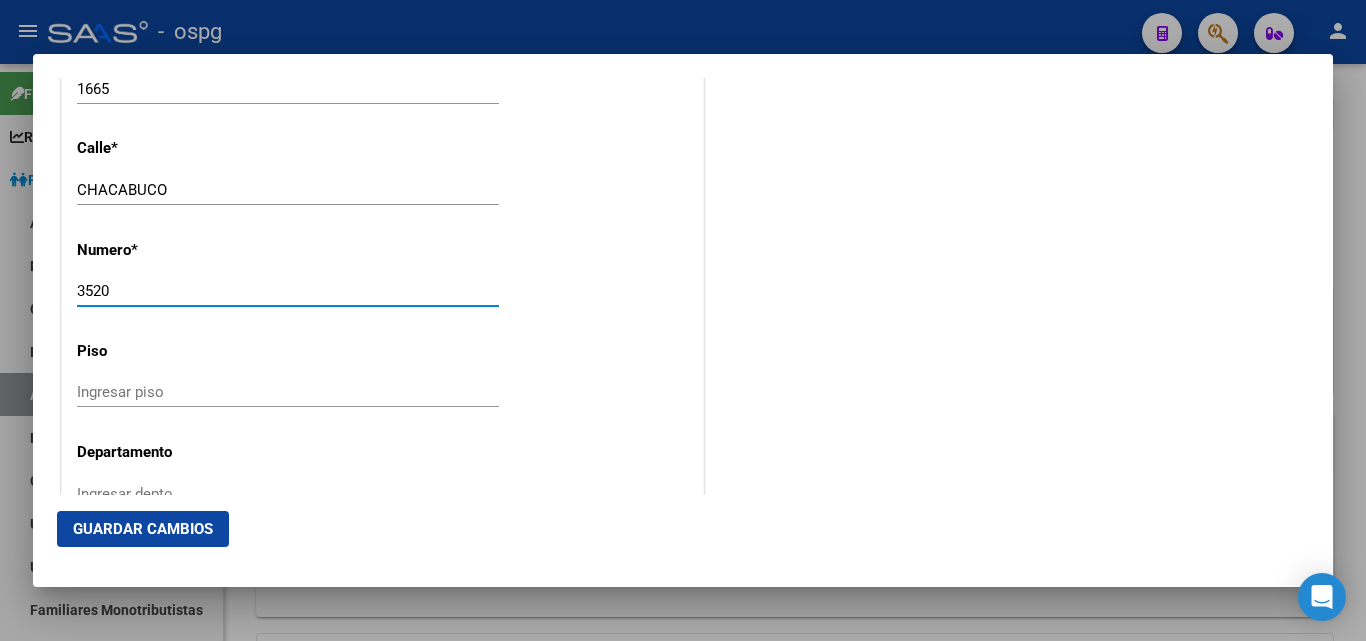 drag, startPoint x: 126, startPoint y: 289, endPoint x: 0, endPoint y: 294, distance: 126.09917 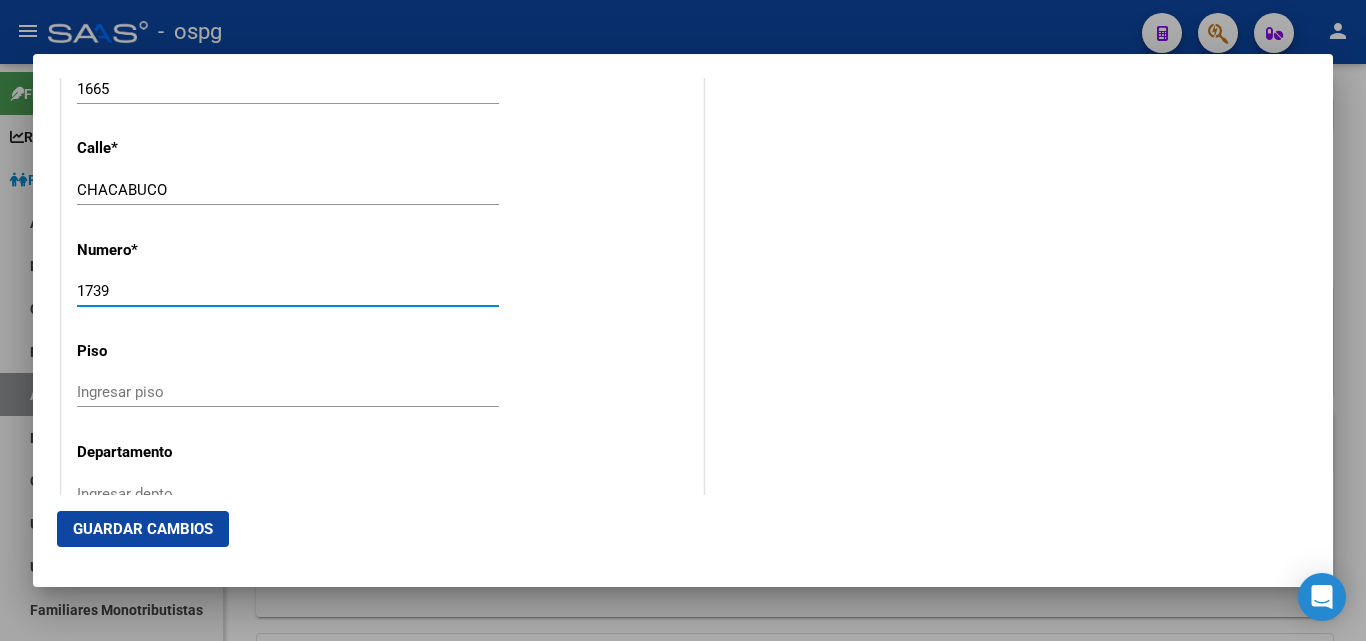 type on "1739" 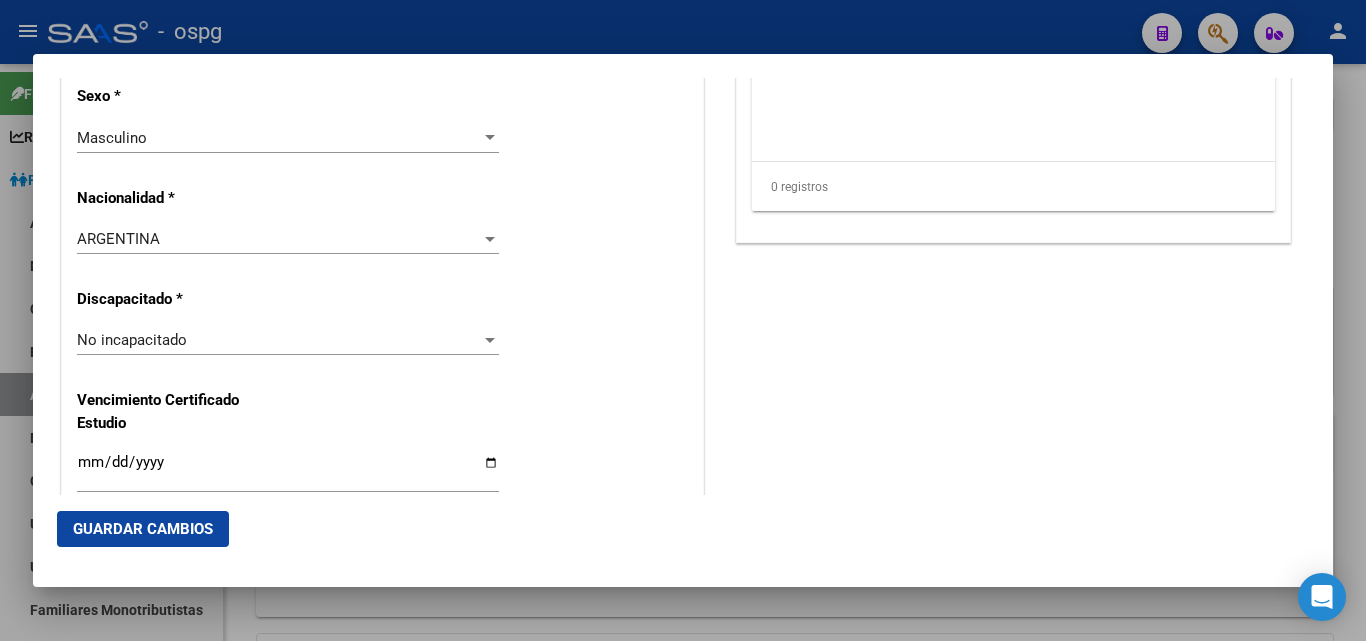 scroll, scrollTop: 1395, scrollLeft: 0, axis: vertical 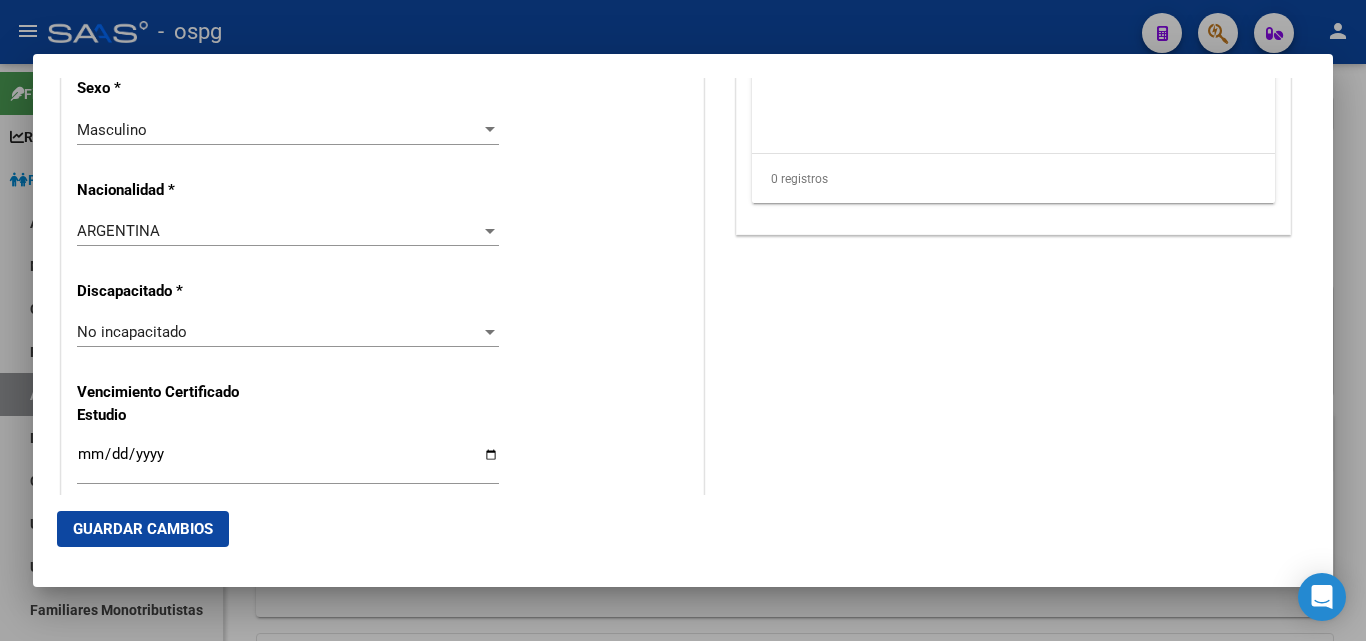 click on "Guardar Cambios" 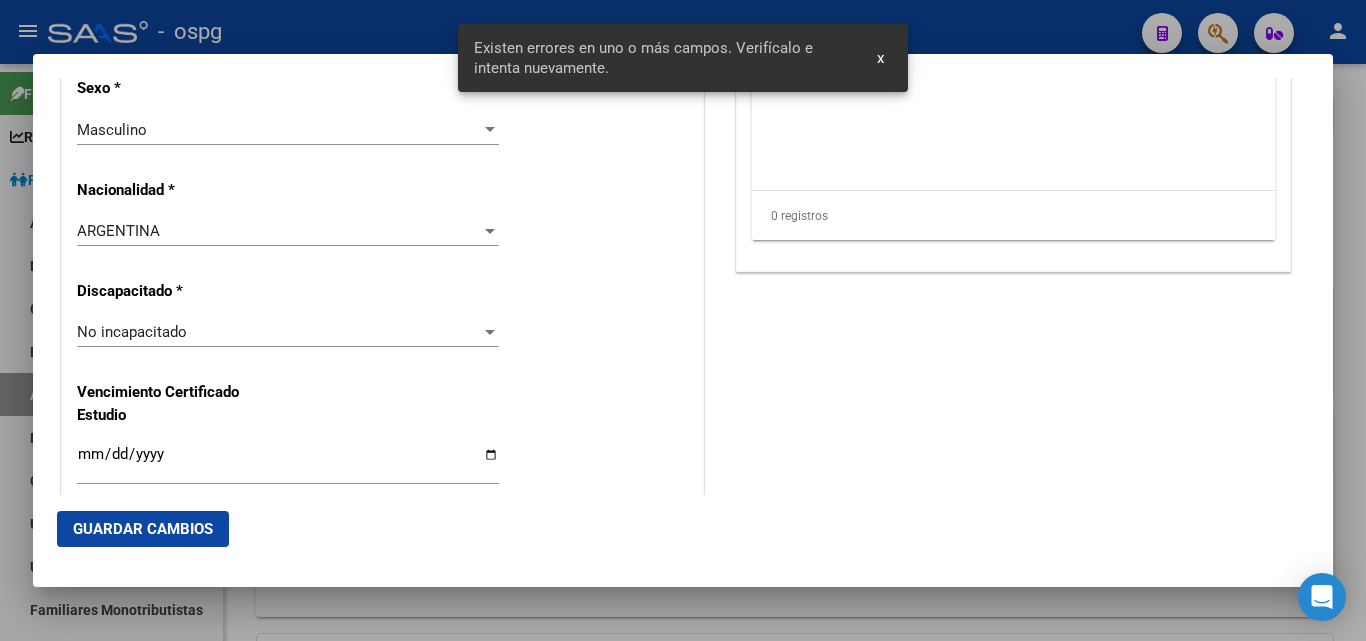 click on "x" at bounding box center (880, 58) 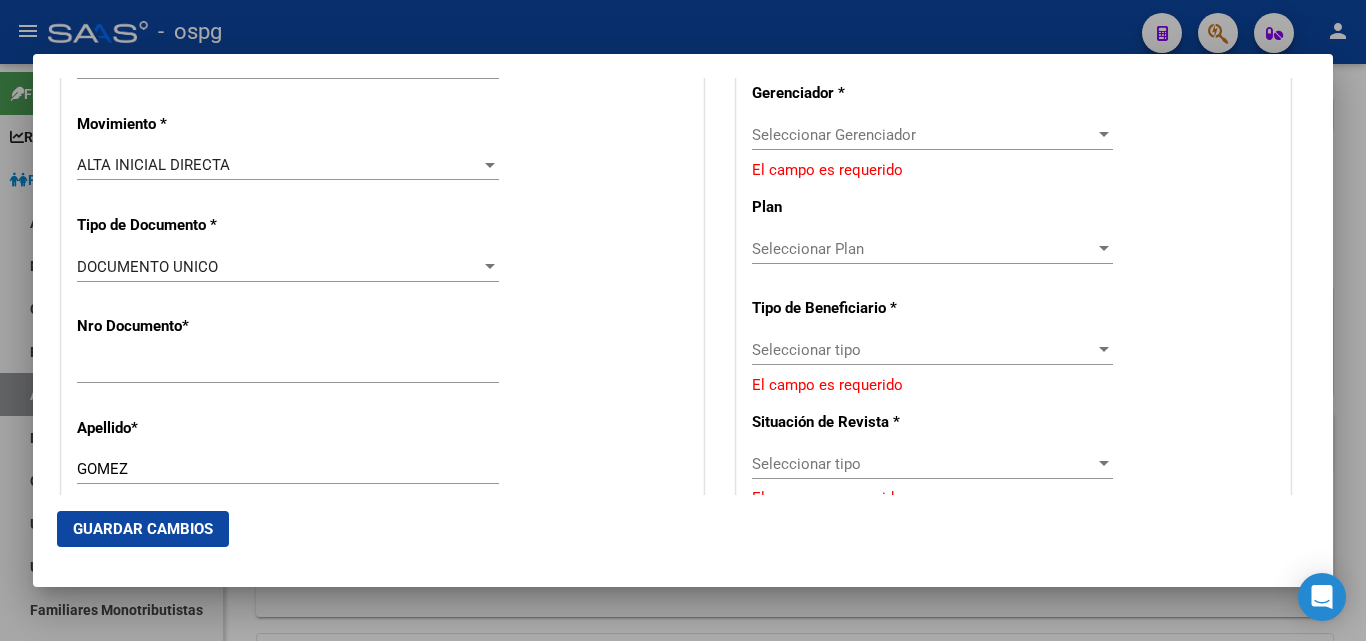 scroll, scrollTop: 421, scrollLeft: 0, axis: vertical 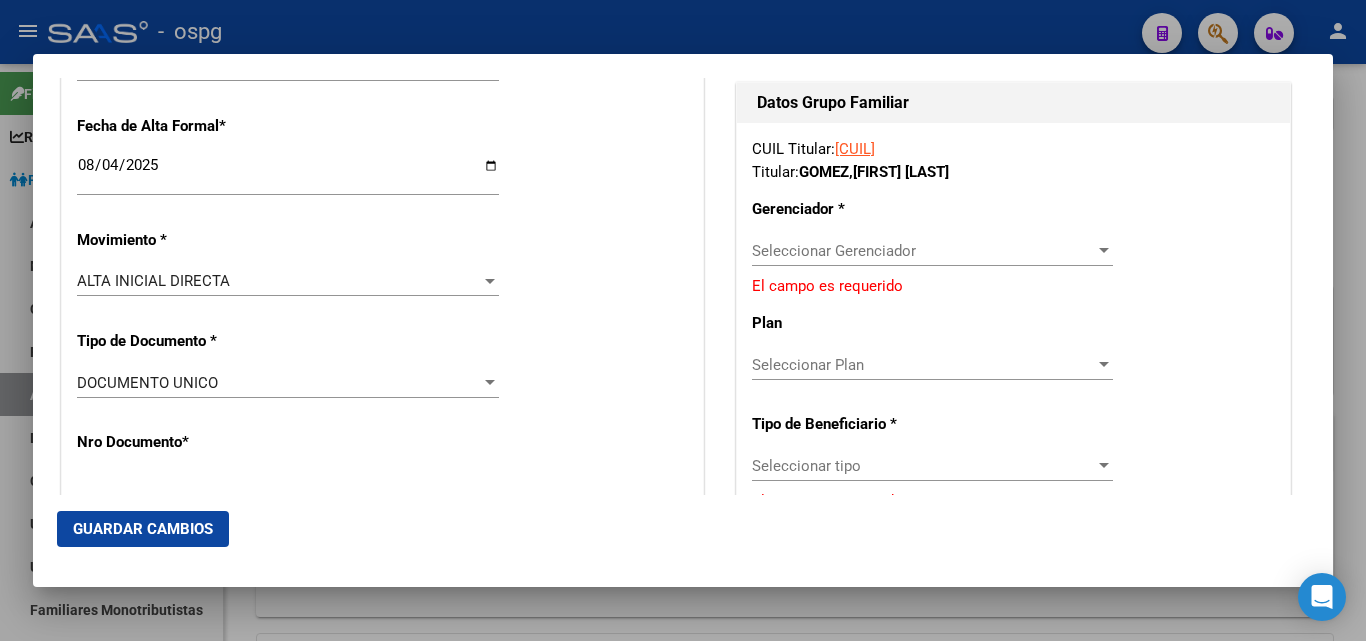 click at bounding box center (1104, 250) 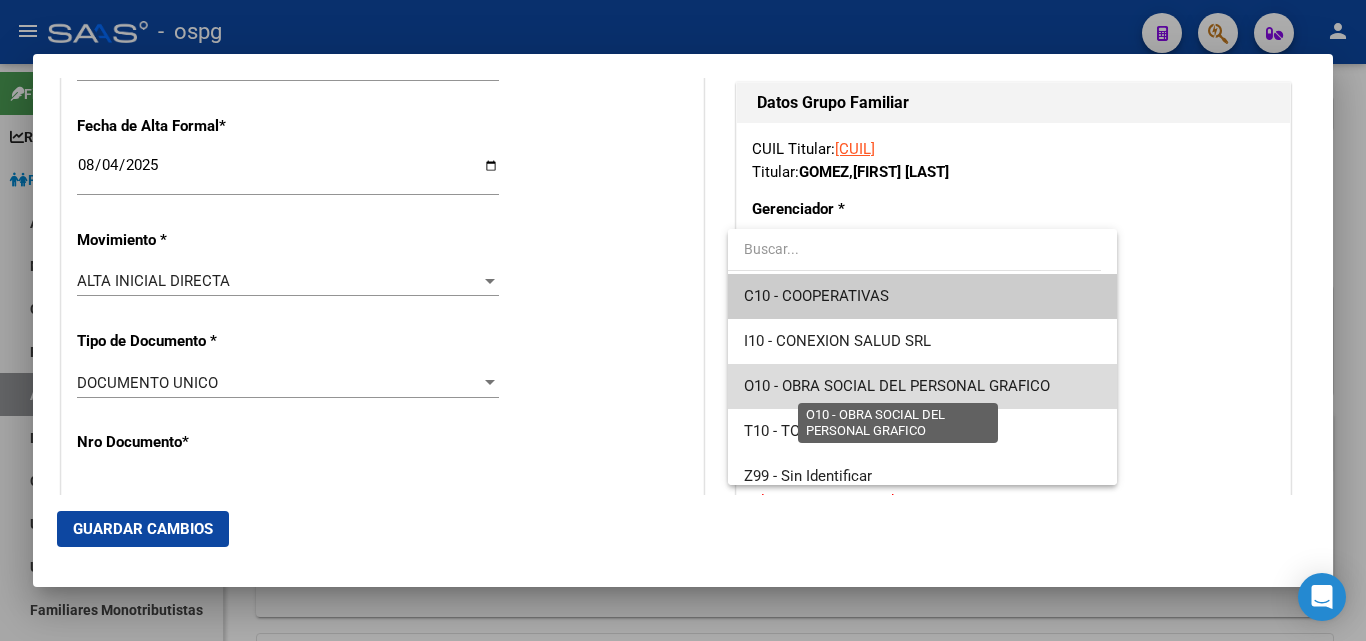 click on "O10 - OBRA SOCIAL DEL PERSONAL GRAFICO" at bounding box center [897, 386] 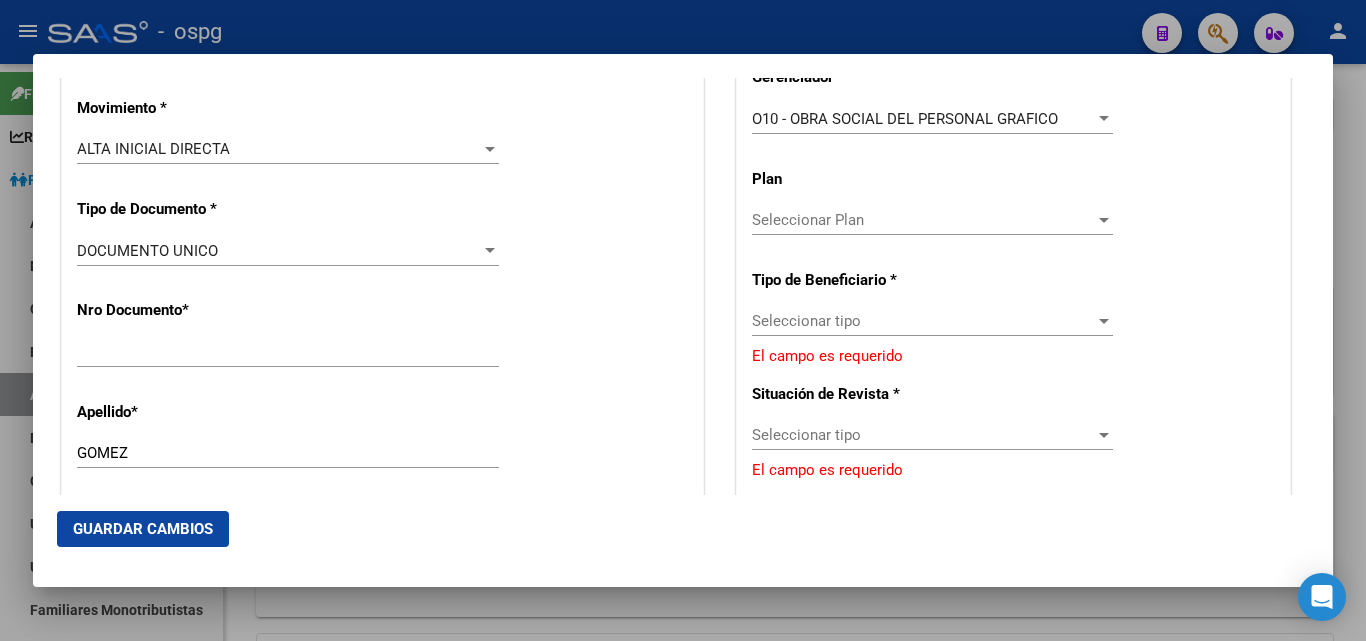 scroll, scrollTop: 586, scrollLeft: 0, axis: vertical 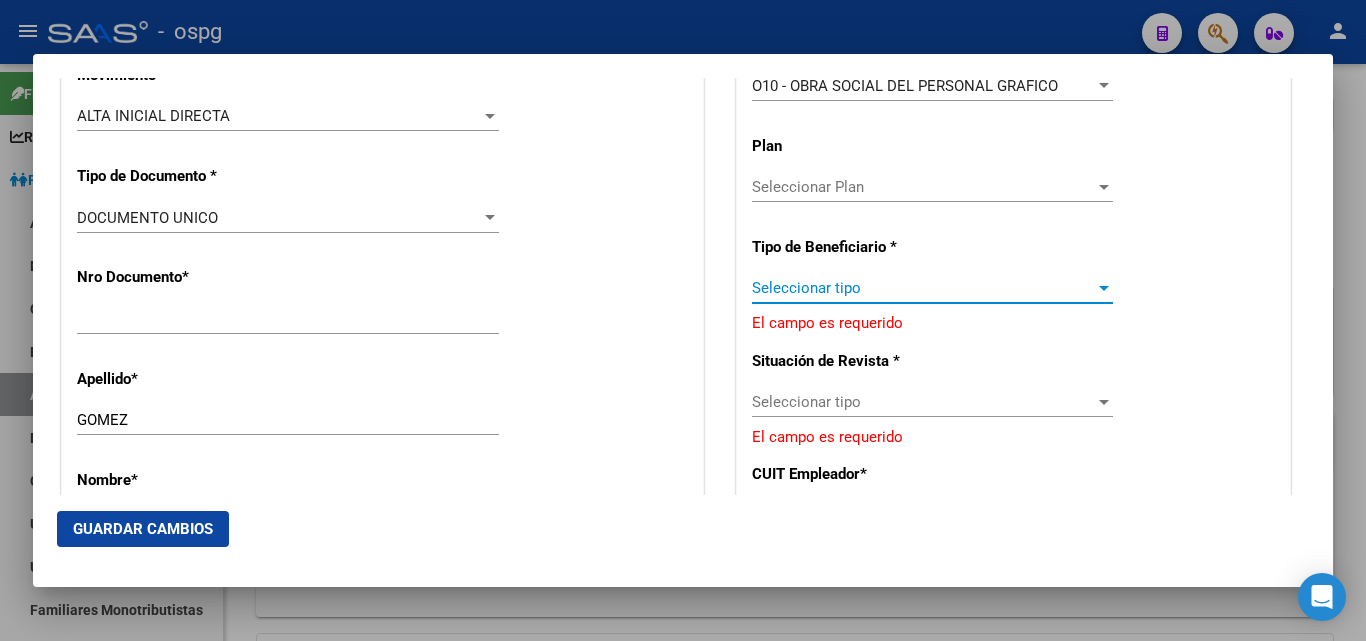 click at bounding box center [1104, 288] 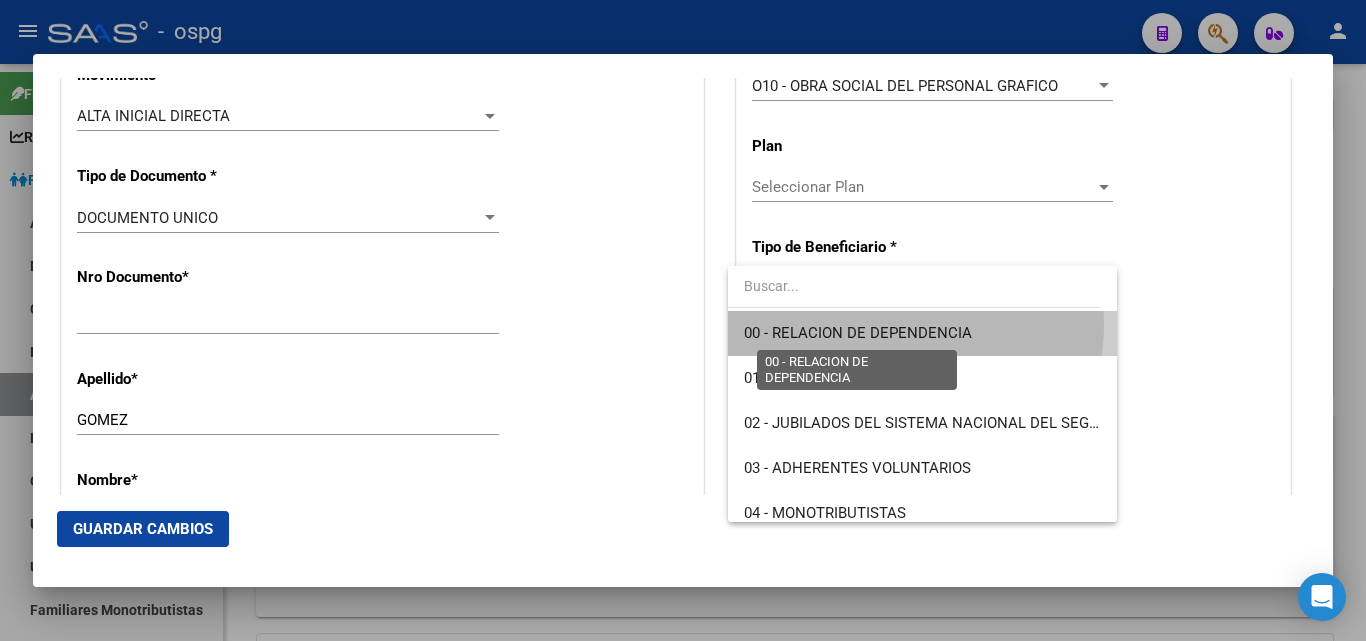 click on "00 - RELACION DE DEPENDENCIA" at bounding box center [858, 333] 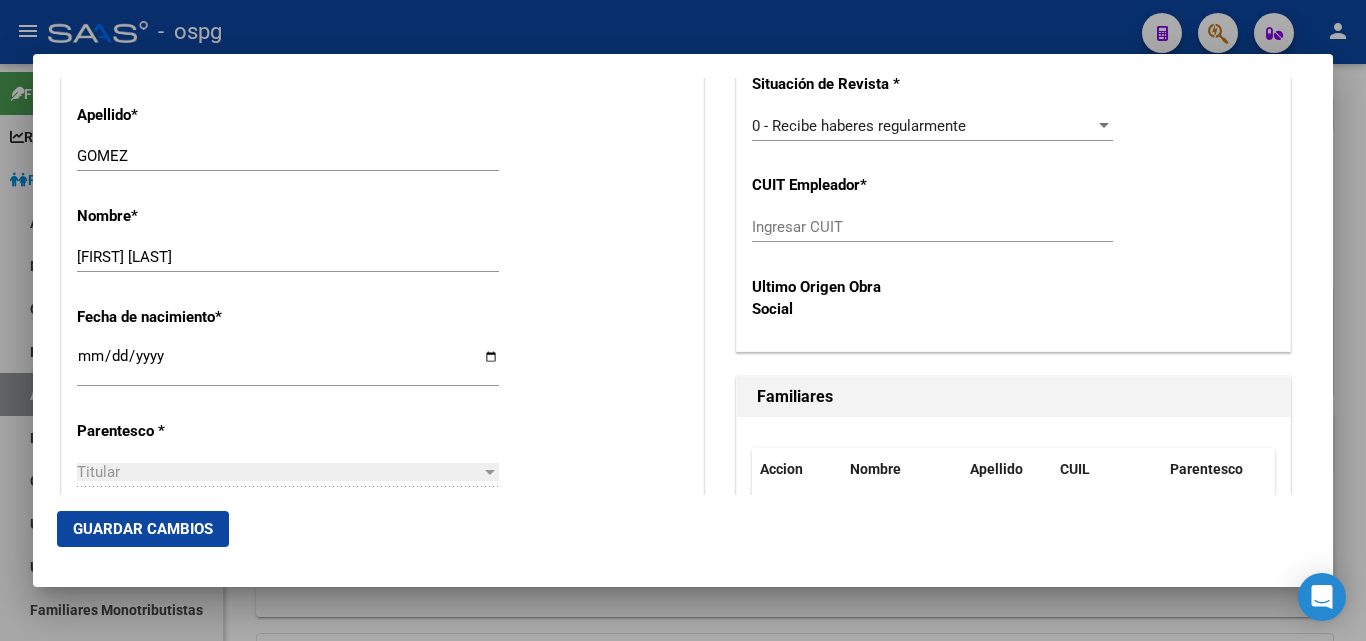 scroll, scrollTop: 883, scrollLeft: 0, axis: vertical 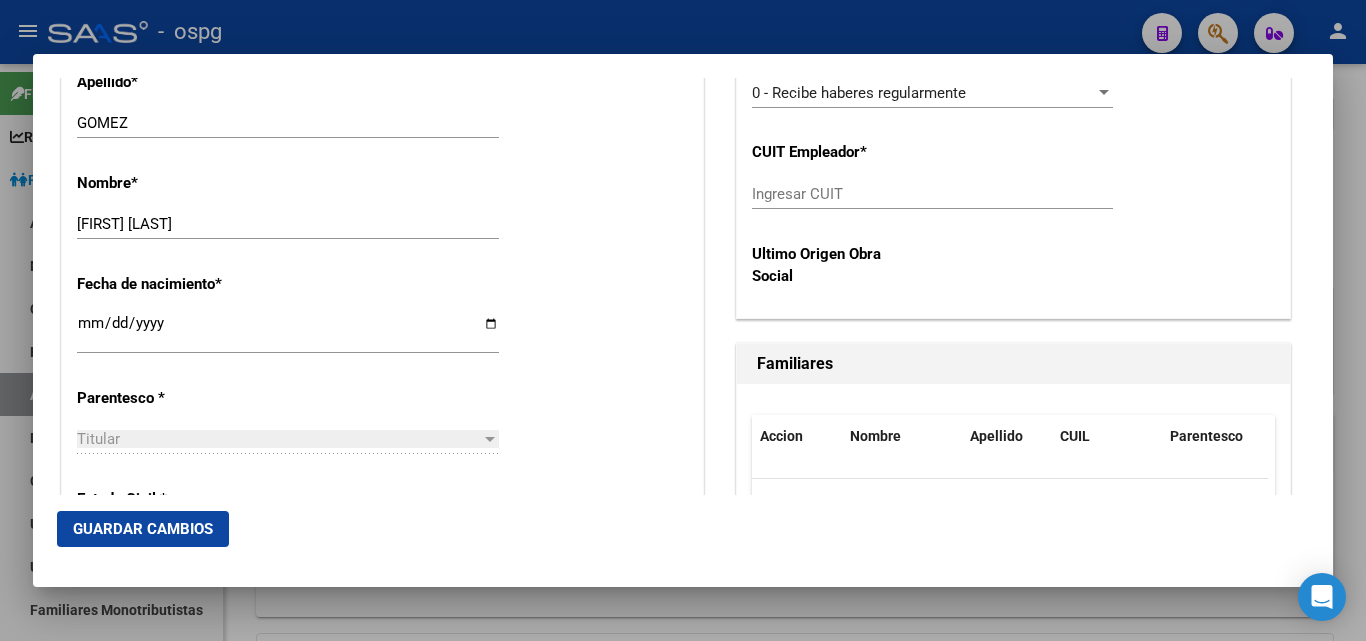click on "Ingresar CUIT" at bounding box center [932, 194] 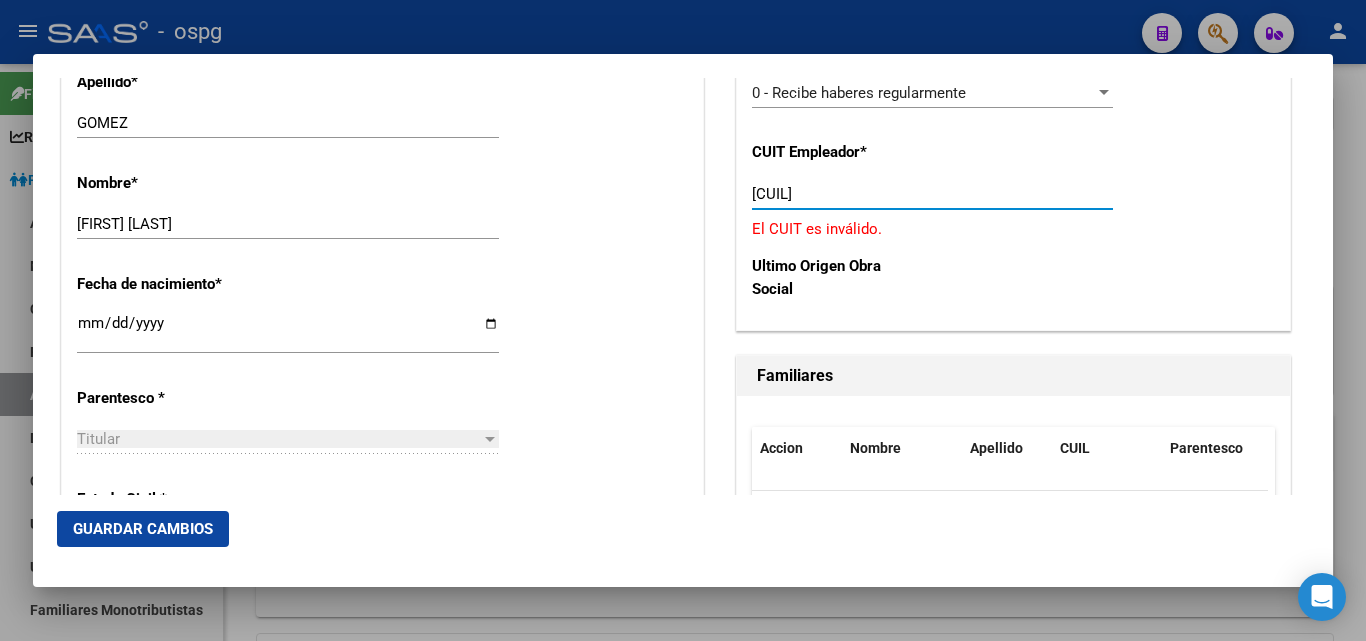 drag, startPoint x: 861, startPoint y: 197, endPoint x: 681, endPoint y: 201, distance: 180.04443 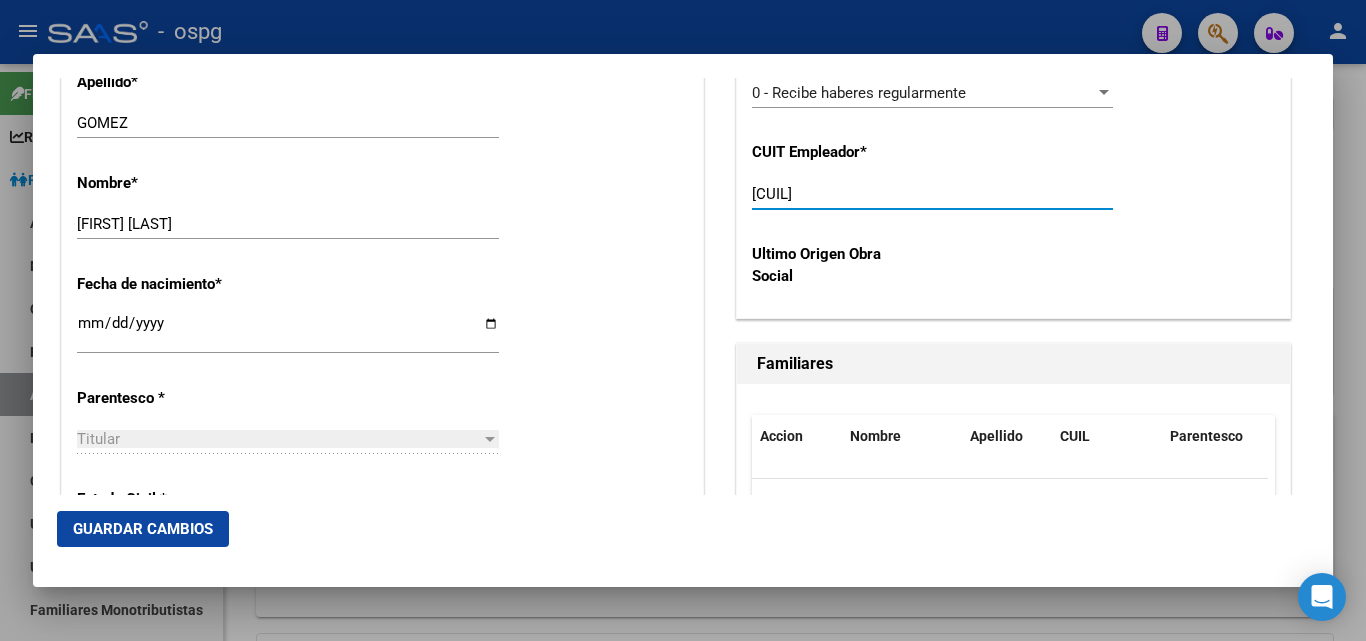 type on "[CUIL]" 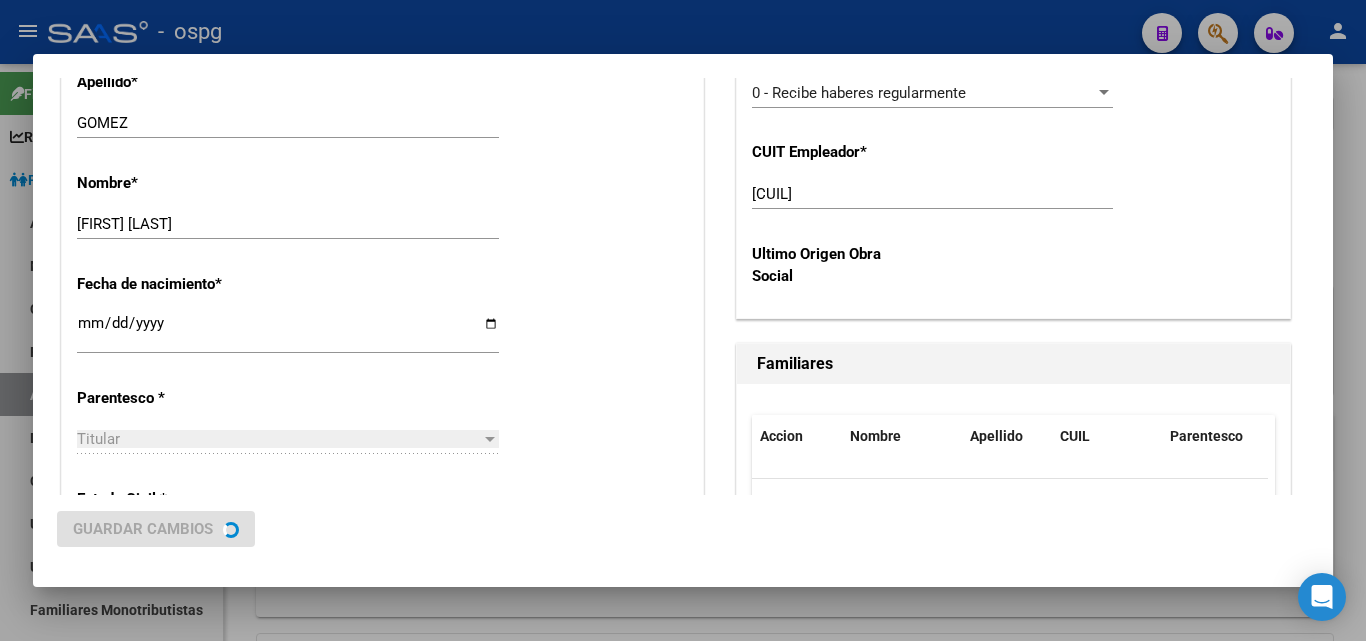 scroll, scrollTop: 0, scrollLeft: 0, axis: both 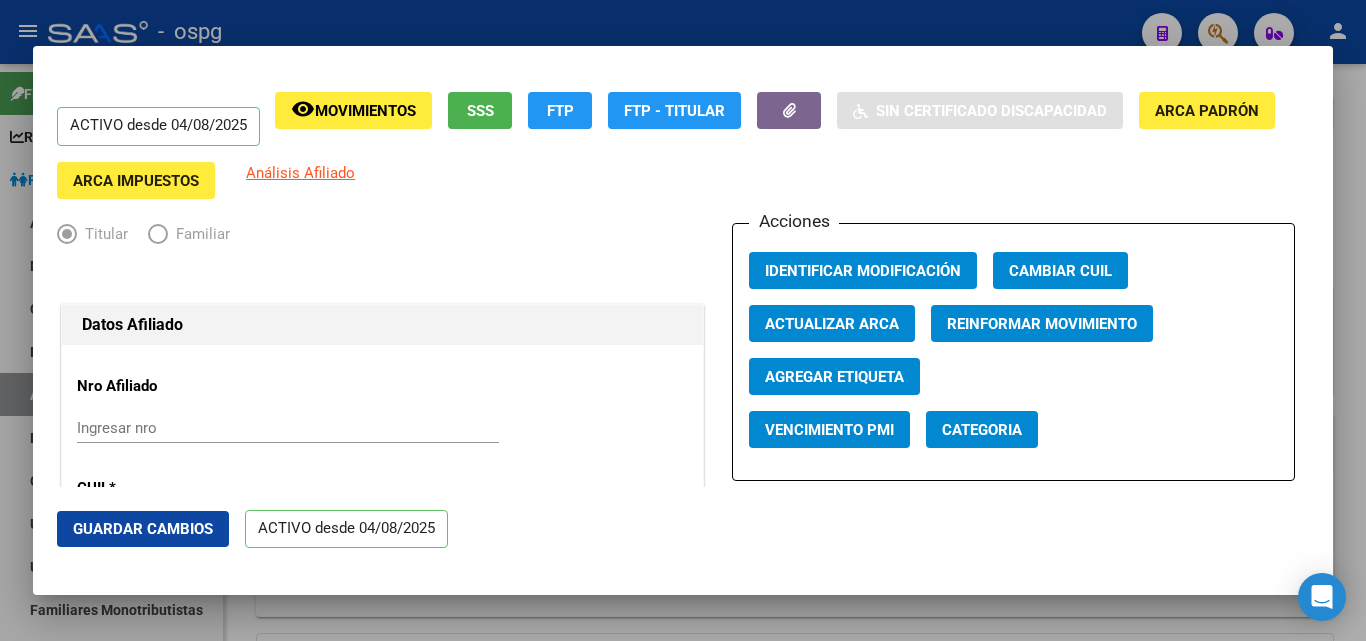 click at bounding box center [683, 320] 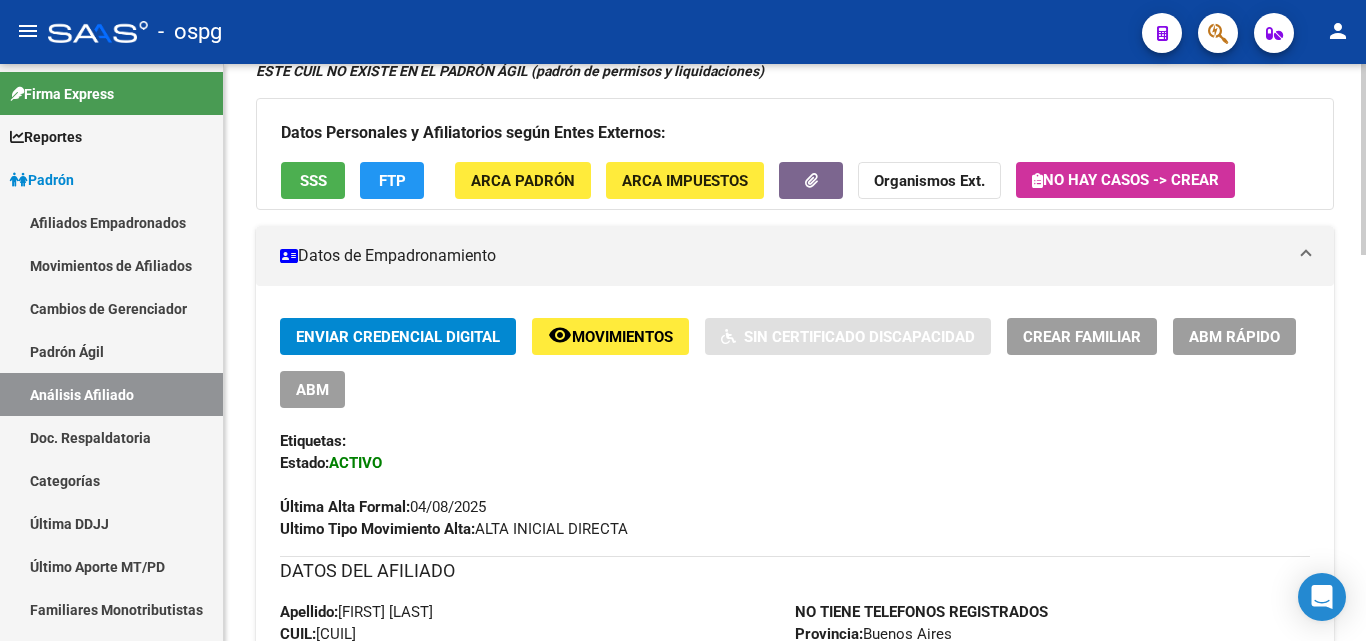 scroll, scrollTop: 215, scrollLeft: 0, axis: vertical 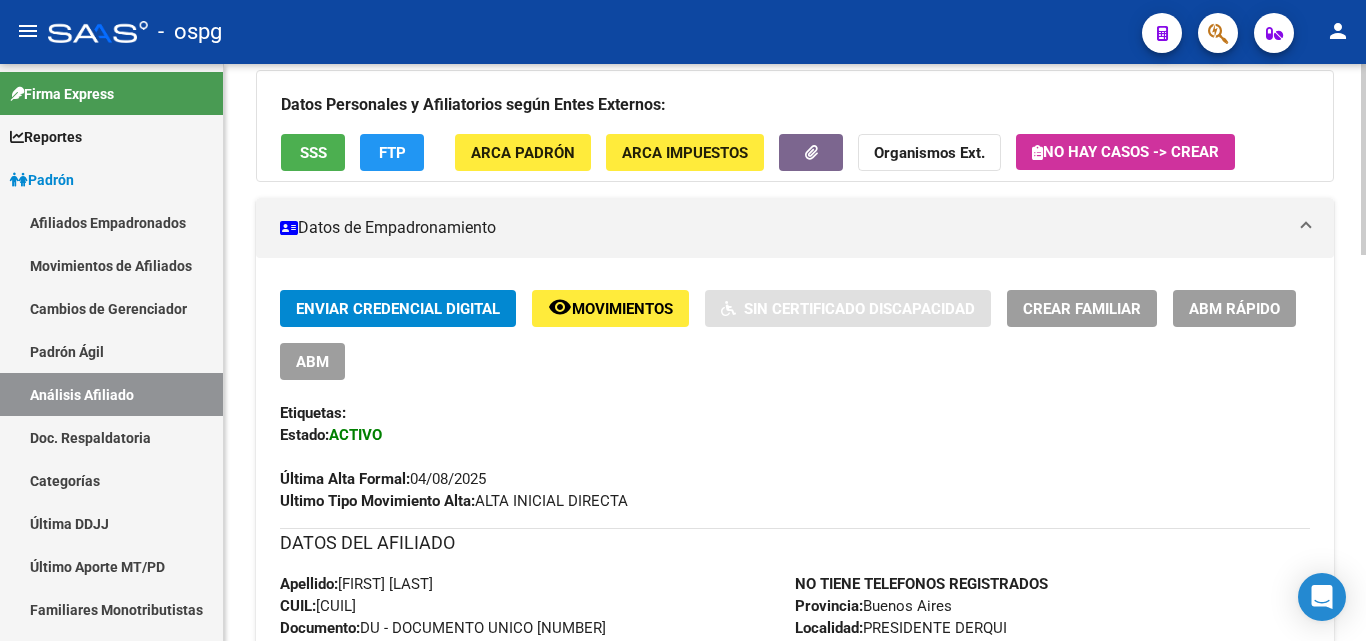 click 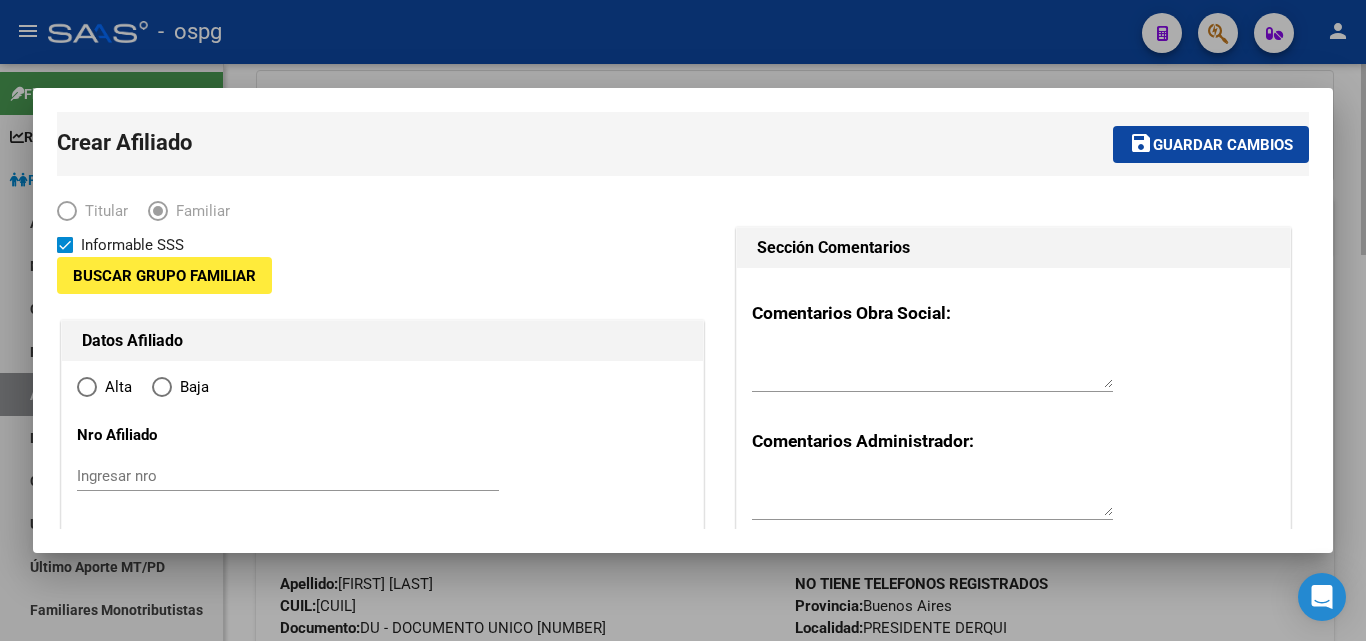 type on "[CUIL]" 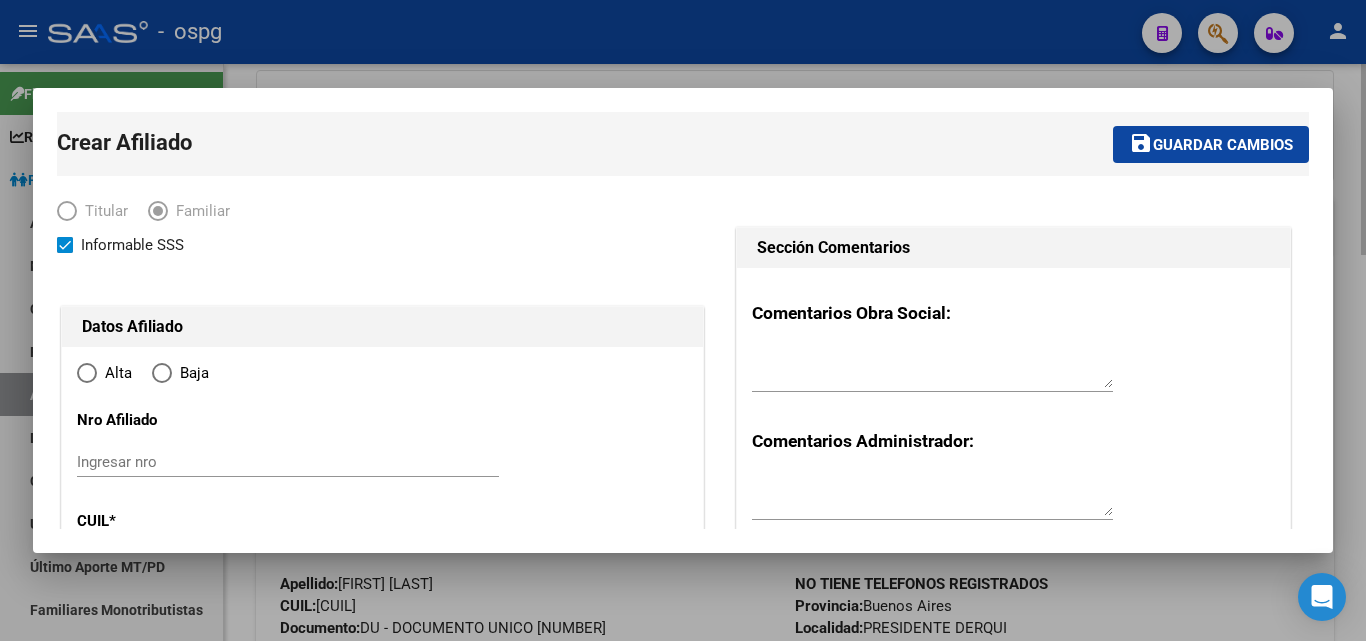 radio on "true" 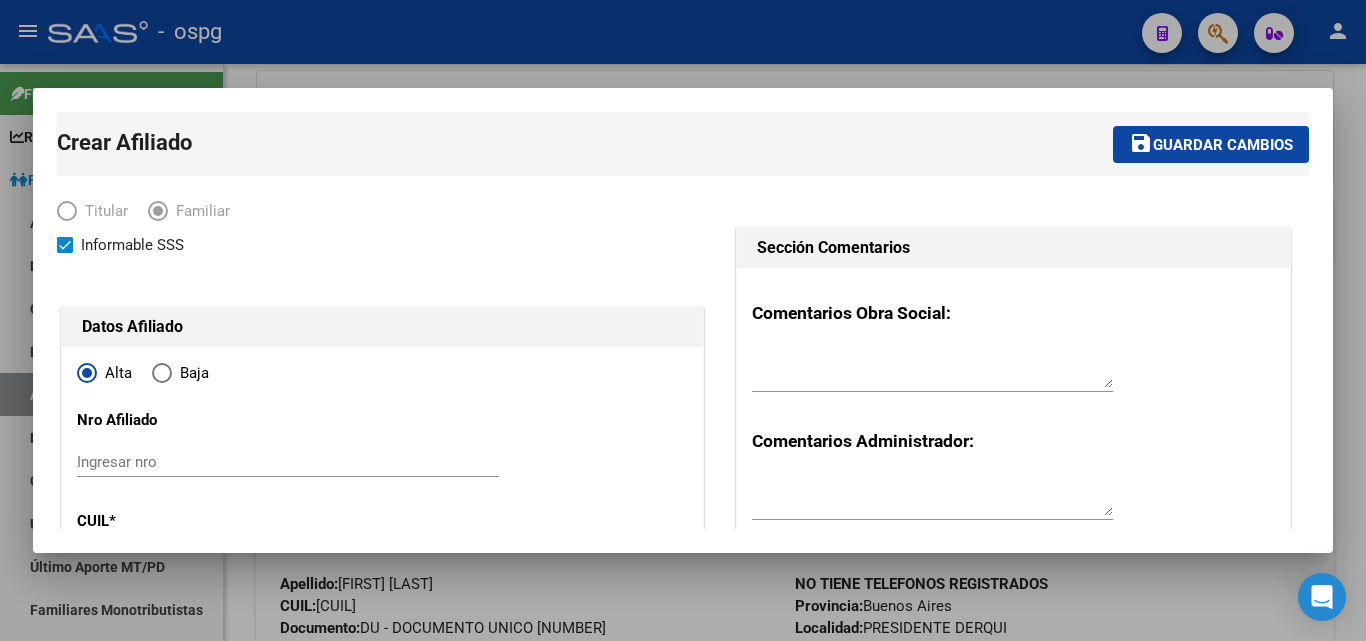 type on "[CUIL]" 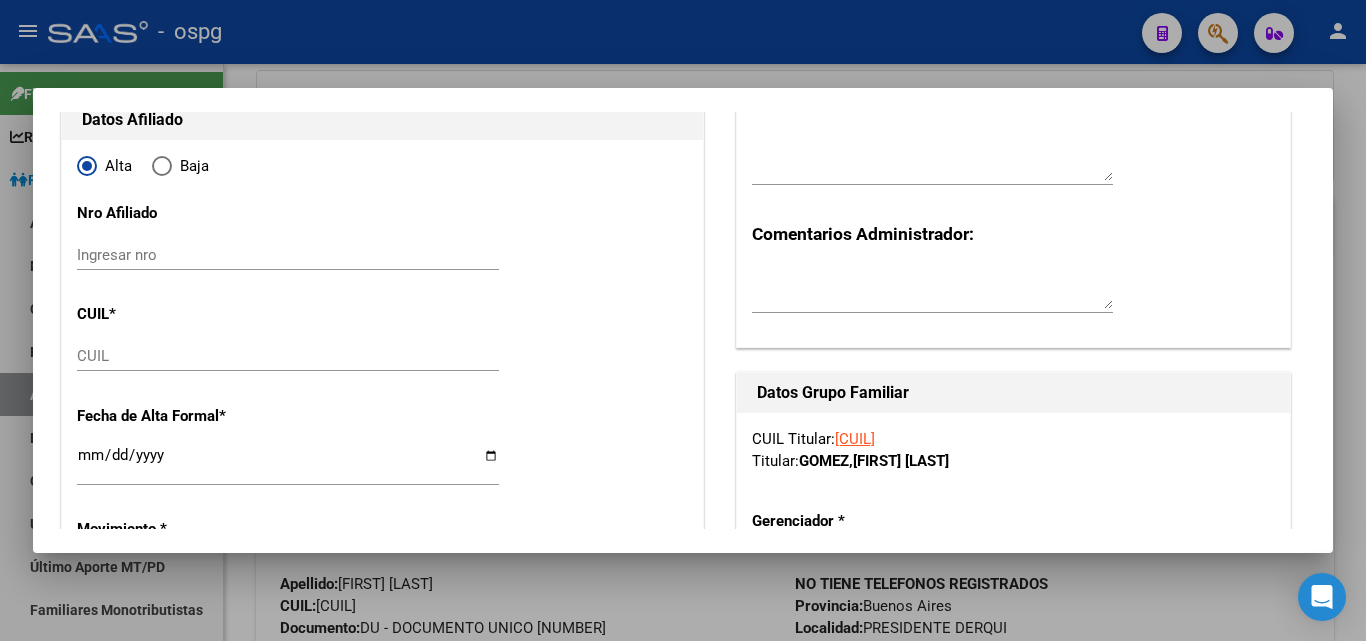scroll, scrollTop: 223, scrollLeft: 0, axis: vertical 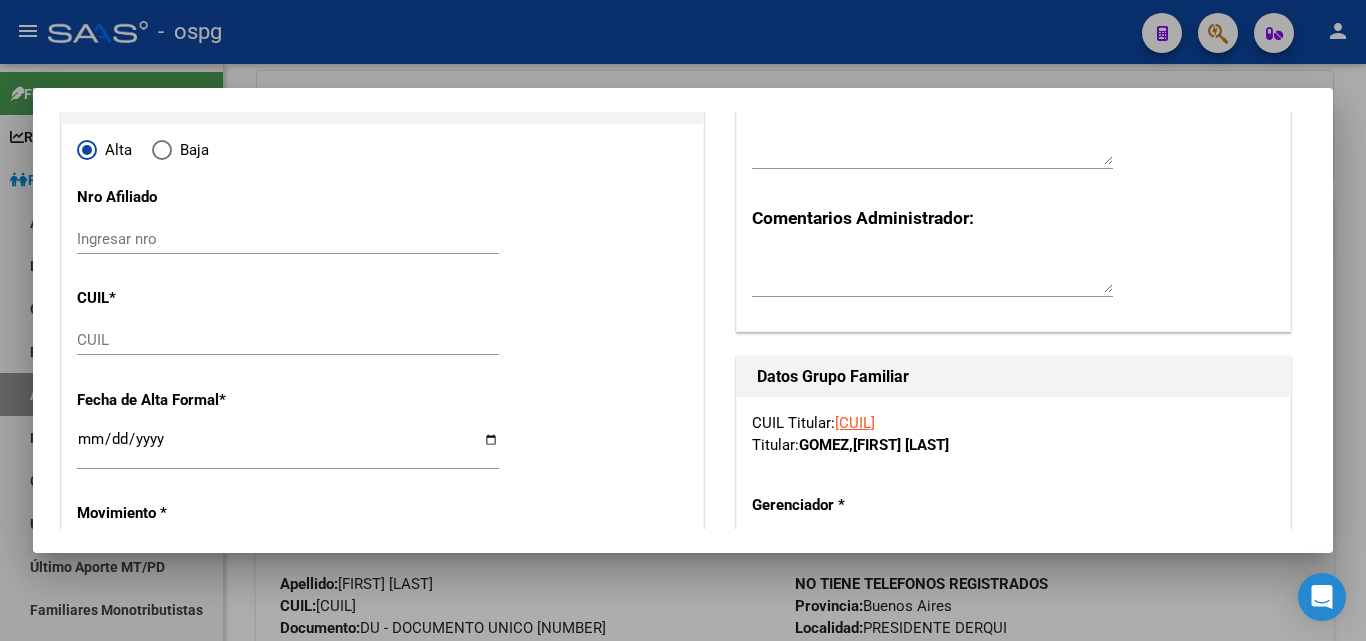 click on "CUIL" at bounding box center (288, 340) 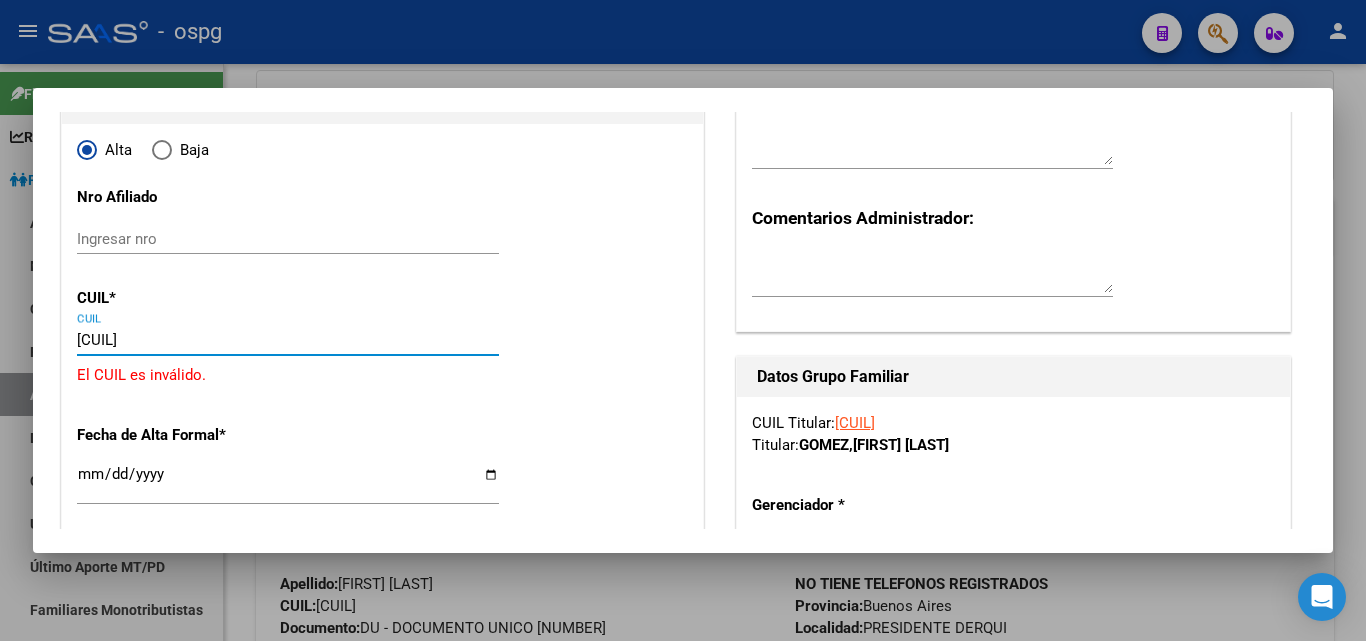 type on "[CUIL]" 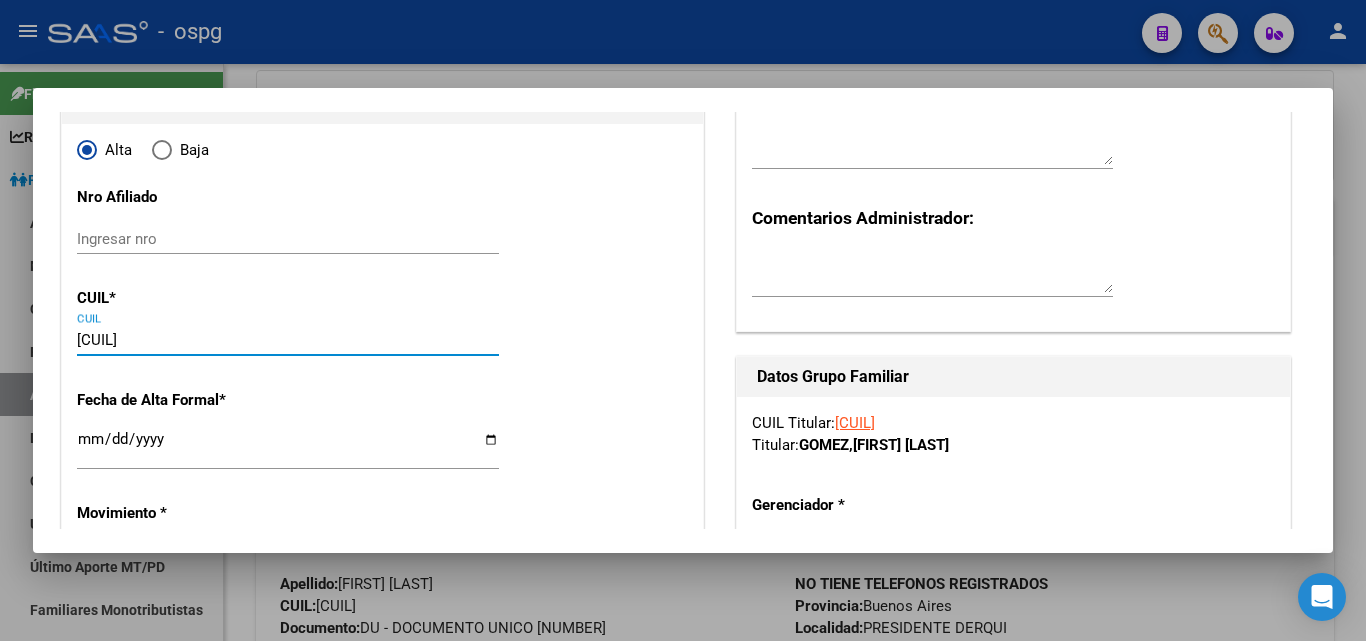 type on "[NUMBER]" 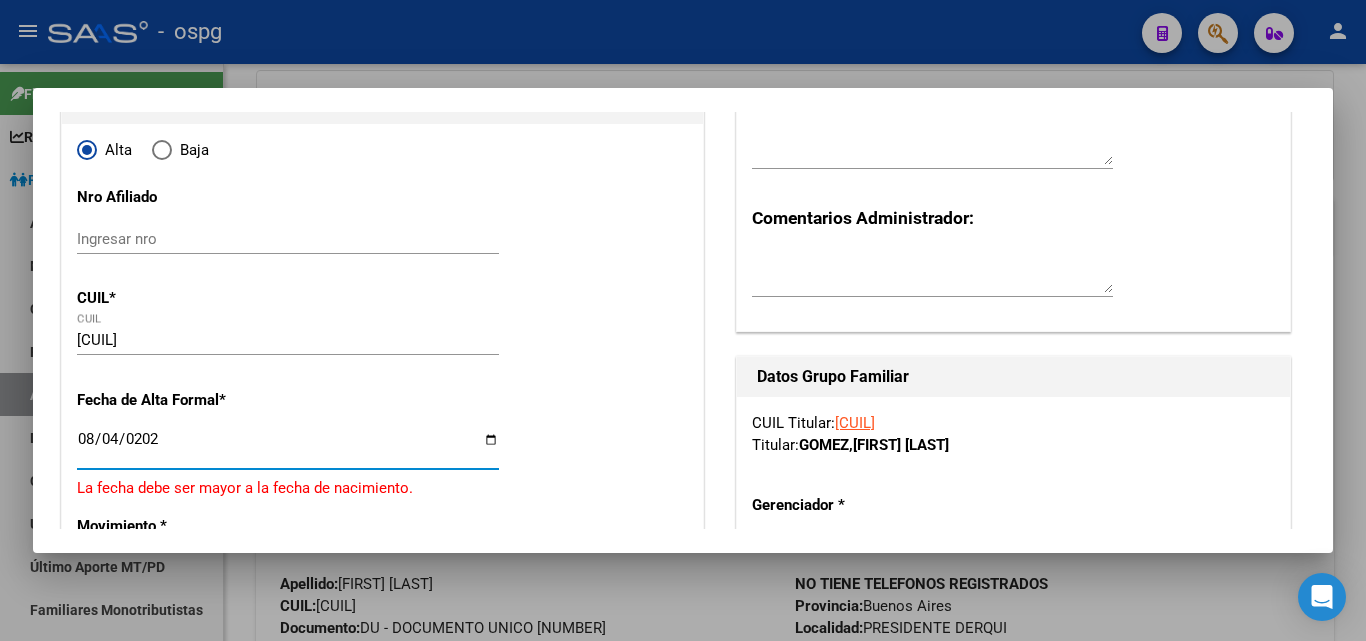 type on "2025-08-04" 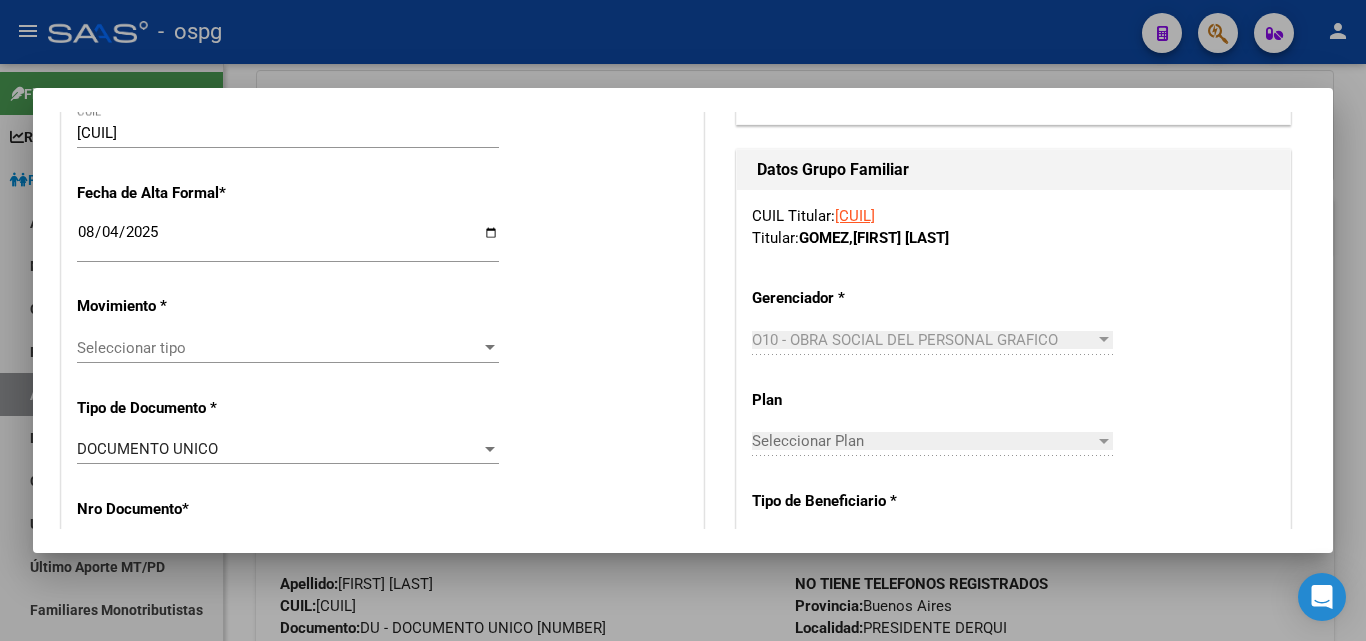 scroll, scrollTop: 446, scrollLeft: 0, axis: vertical 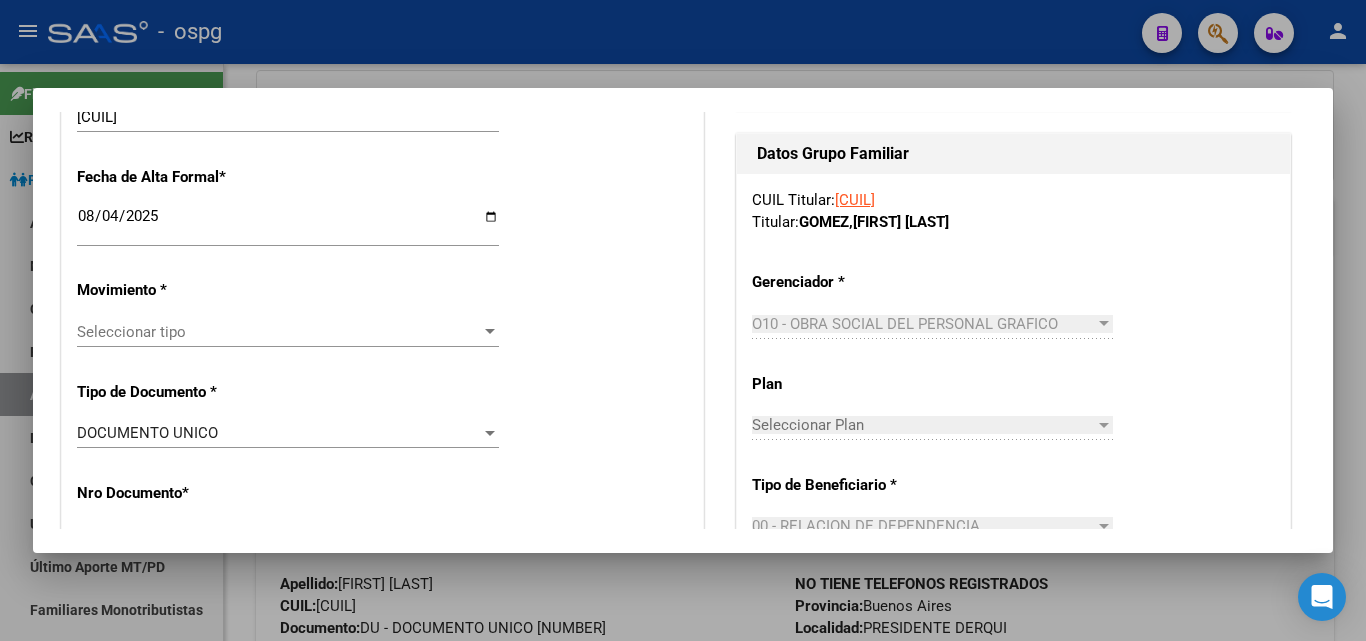 click at bounding box center [490, 332] 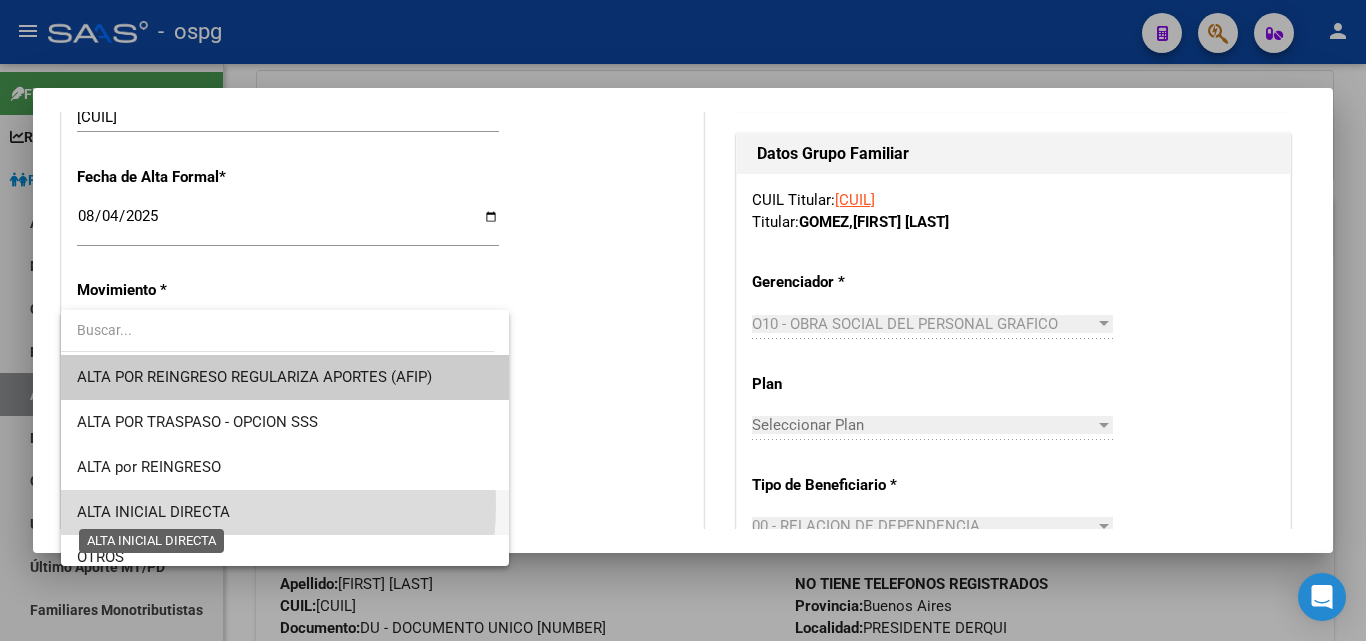 click on "ALTA INICIAL DIRECTA" at bounding box center (153, 512) 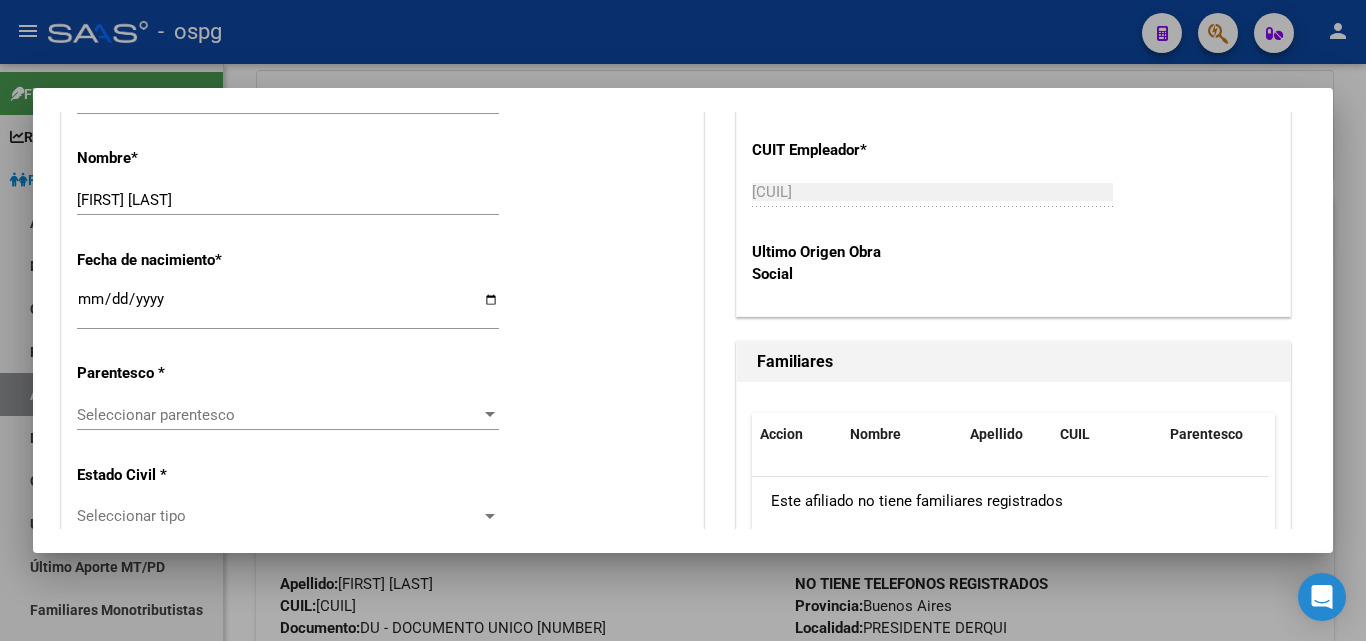 scroll, scrollTop: 1041, scrollLeft: 0, axis: vertical 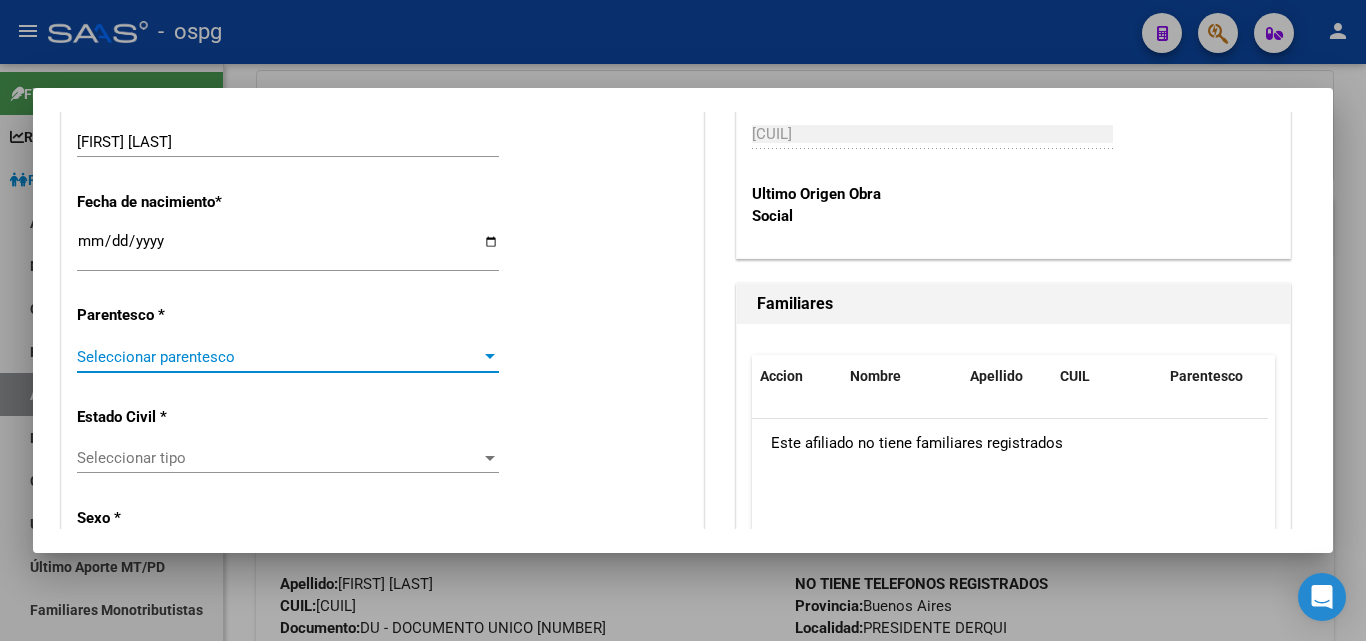 click at bounding box center [490, 356] 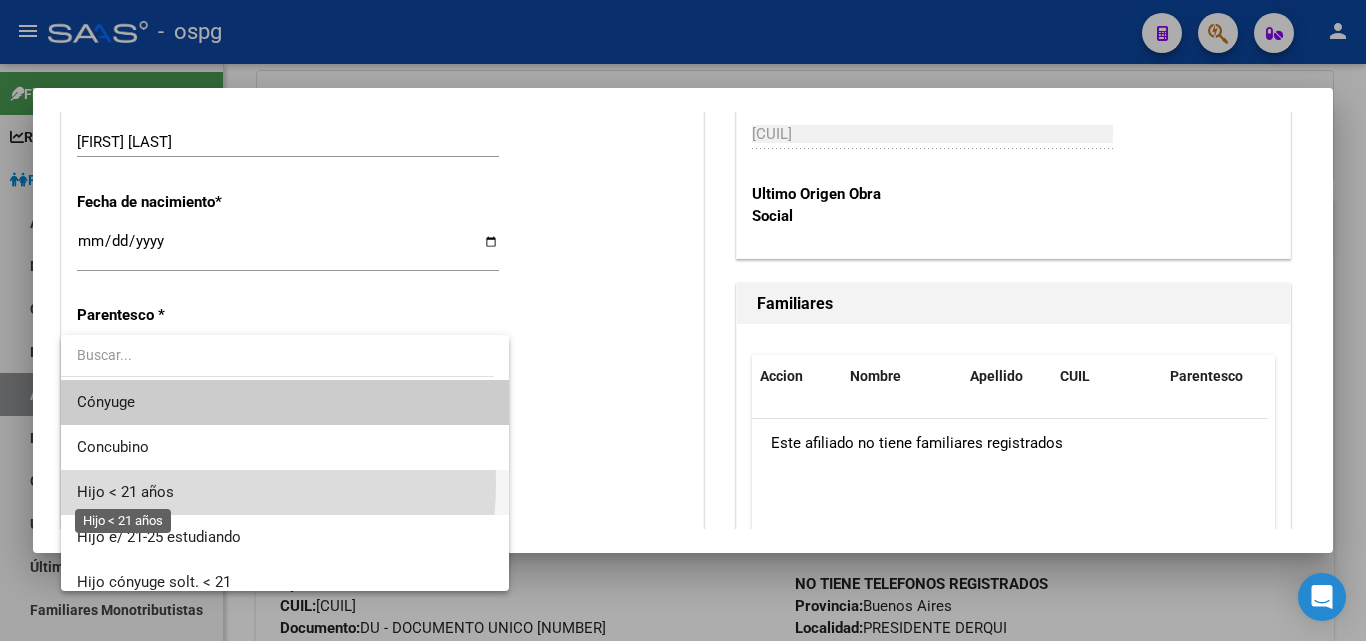 click on "Hijo < 21 años" at bounding box center [125, 492] 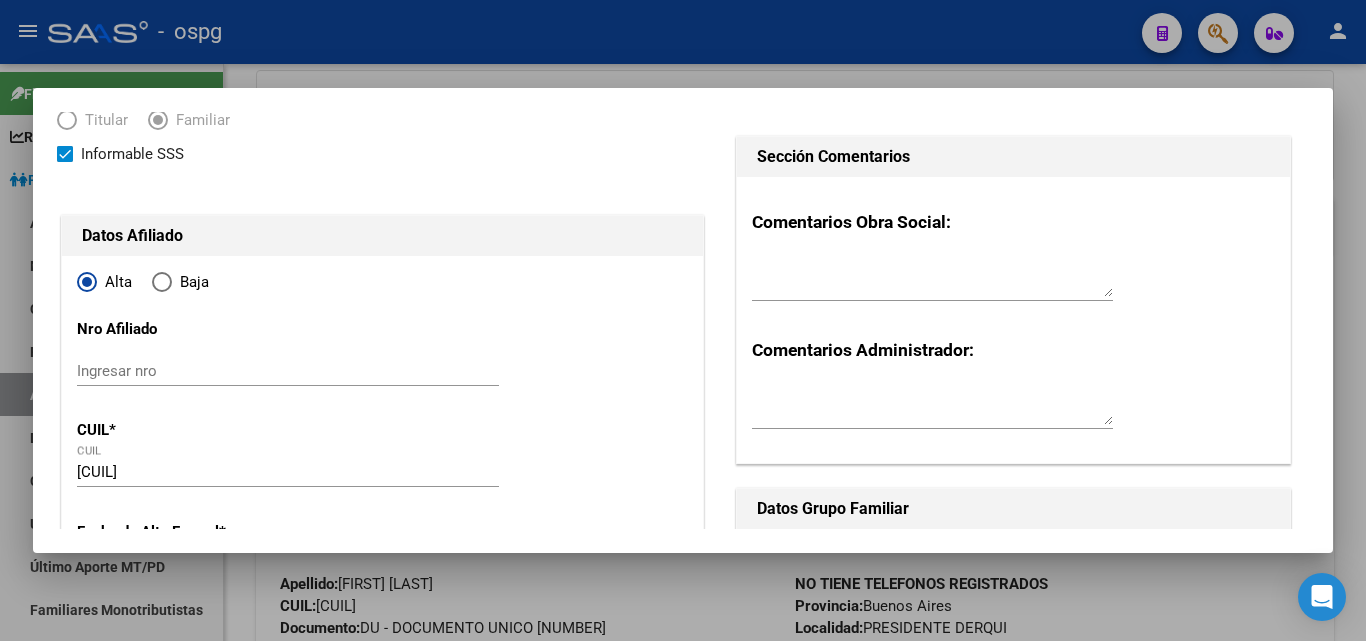 scroll, scrollTop: 0, scrollLeft: 0, axis: both 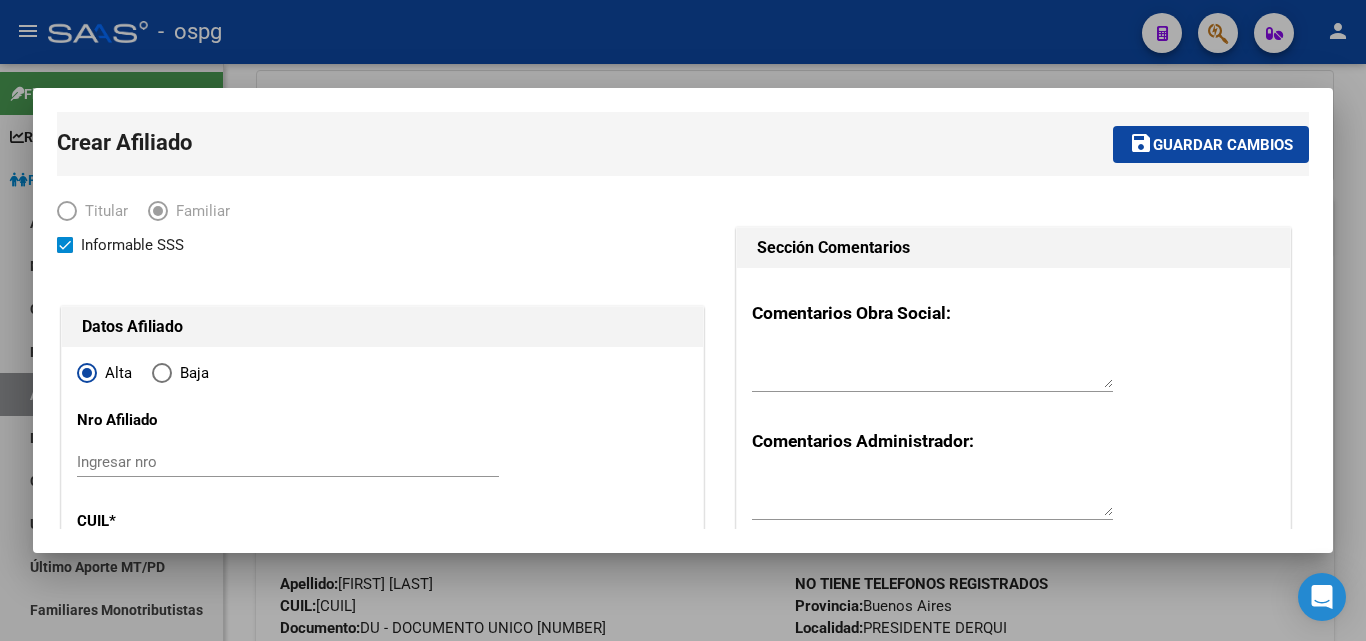 click on "Guardar cambios" at bounding box center (1223, 145) 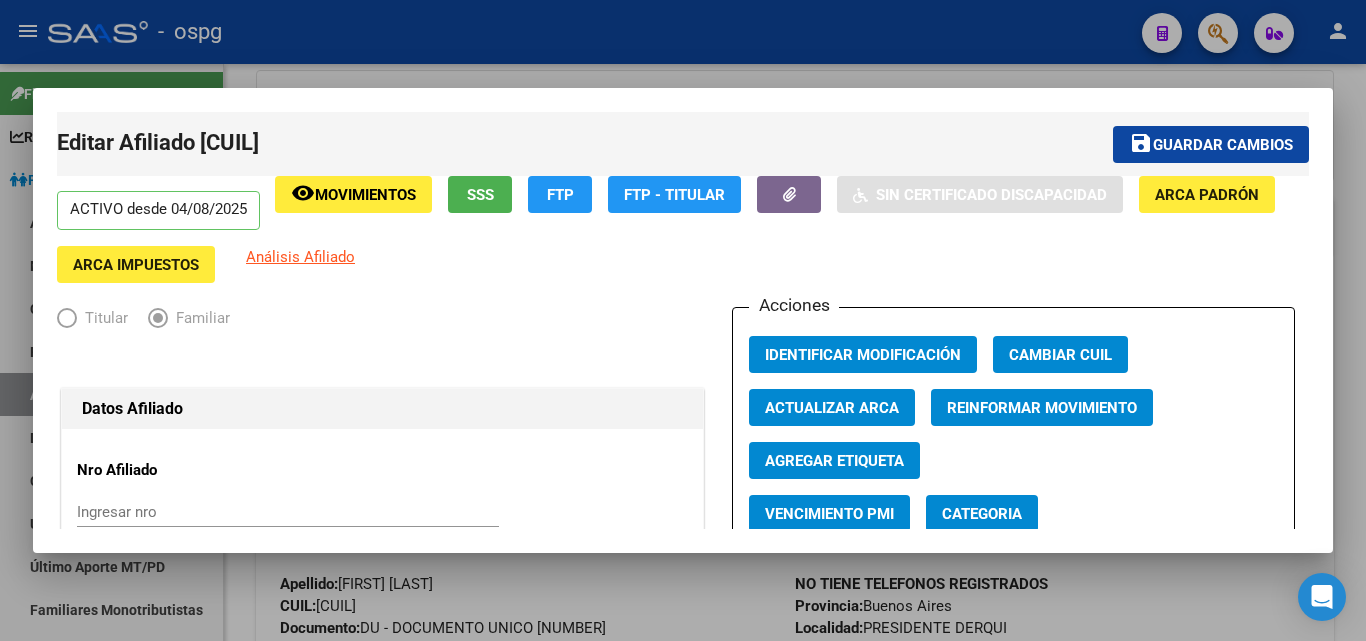 click at bounding box center [683, 320] 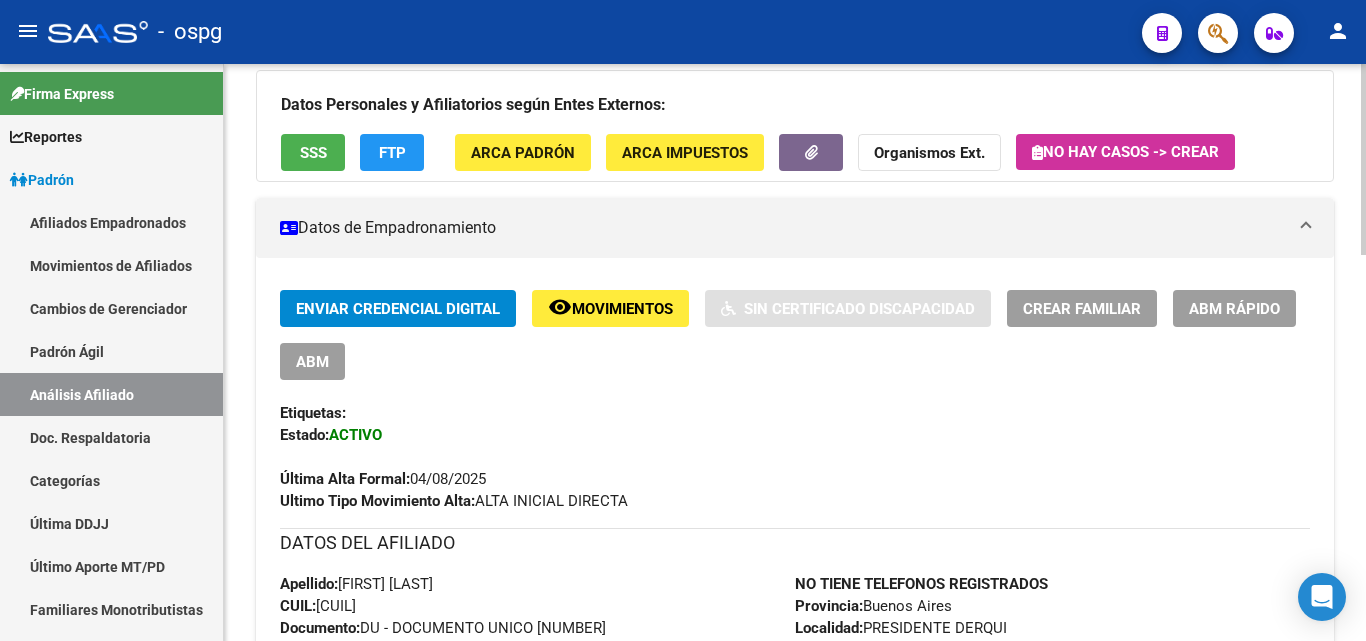 type 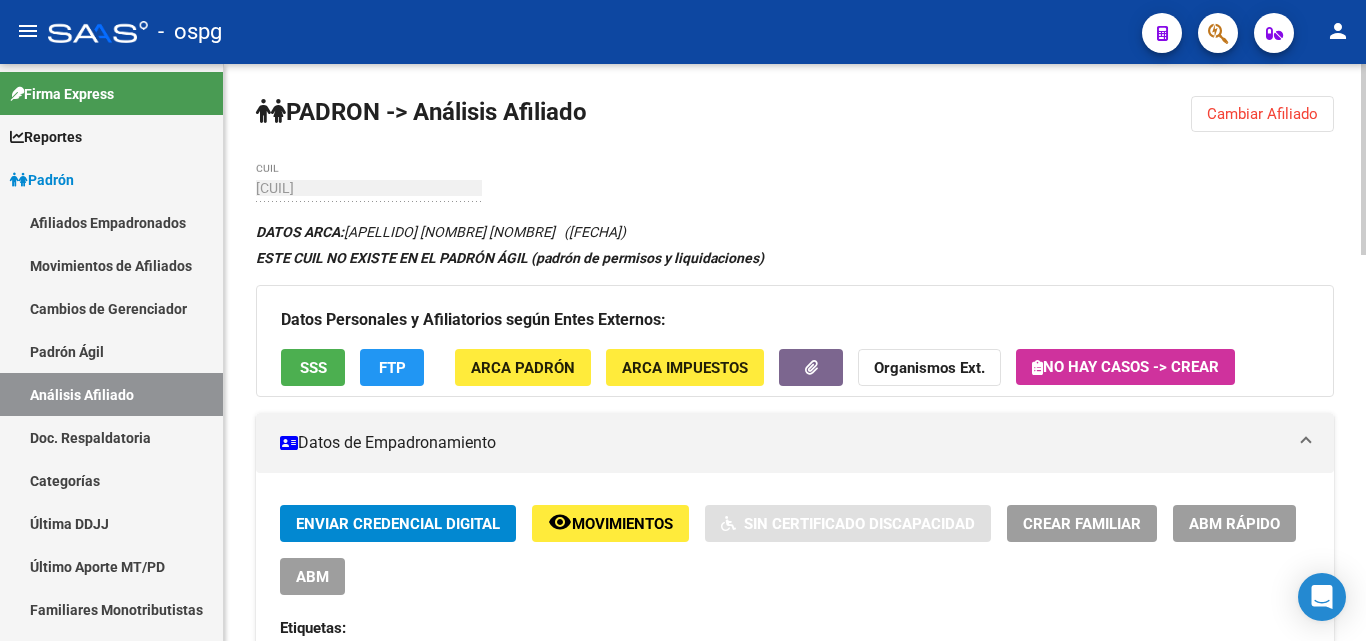 click on "Cambiar Afiliado" 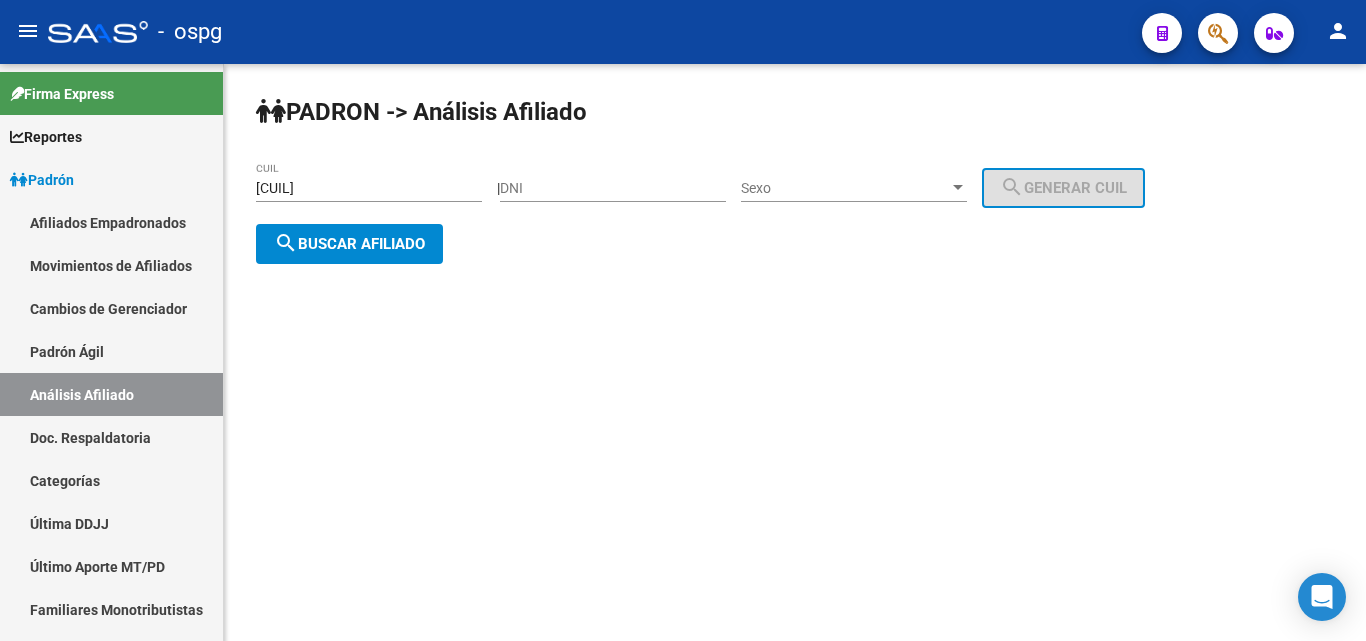 drag, startPoint x: 403, startPoint y: 182, endPoint x: 0, endPoint y: 50, distance: 424.0672 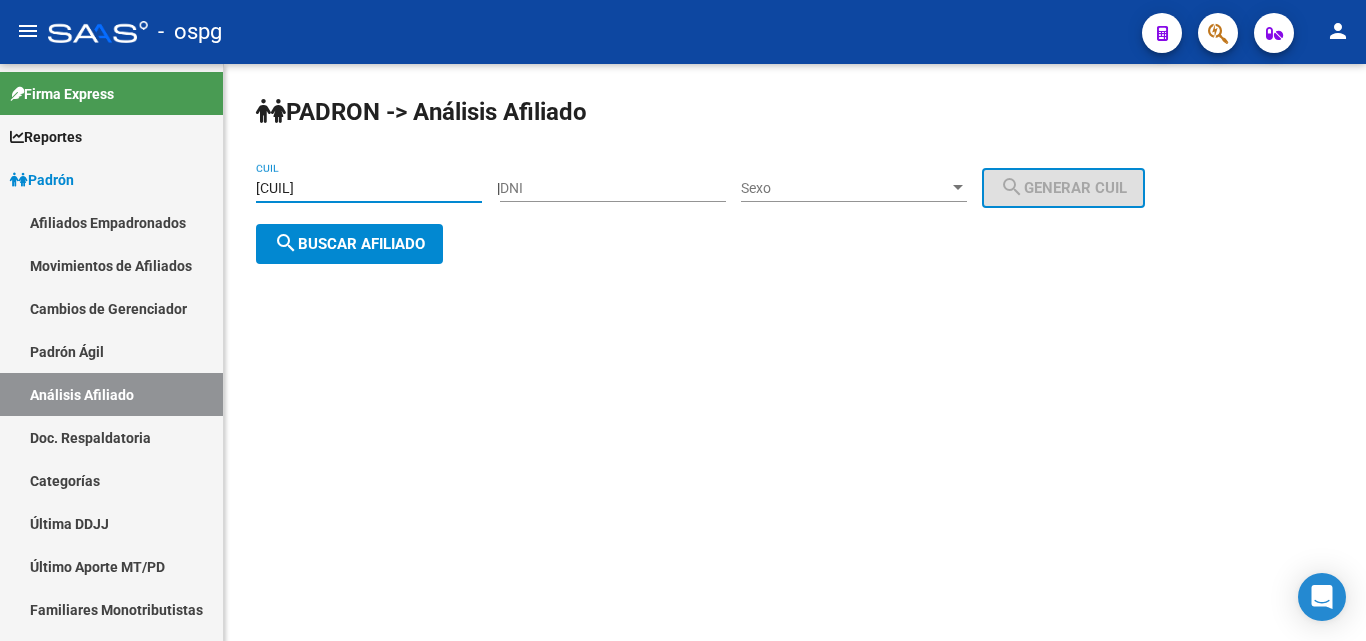 type on "[CUIL]" 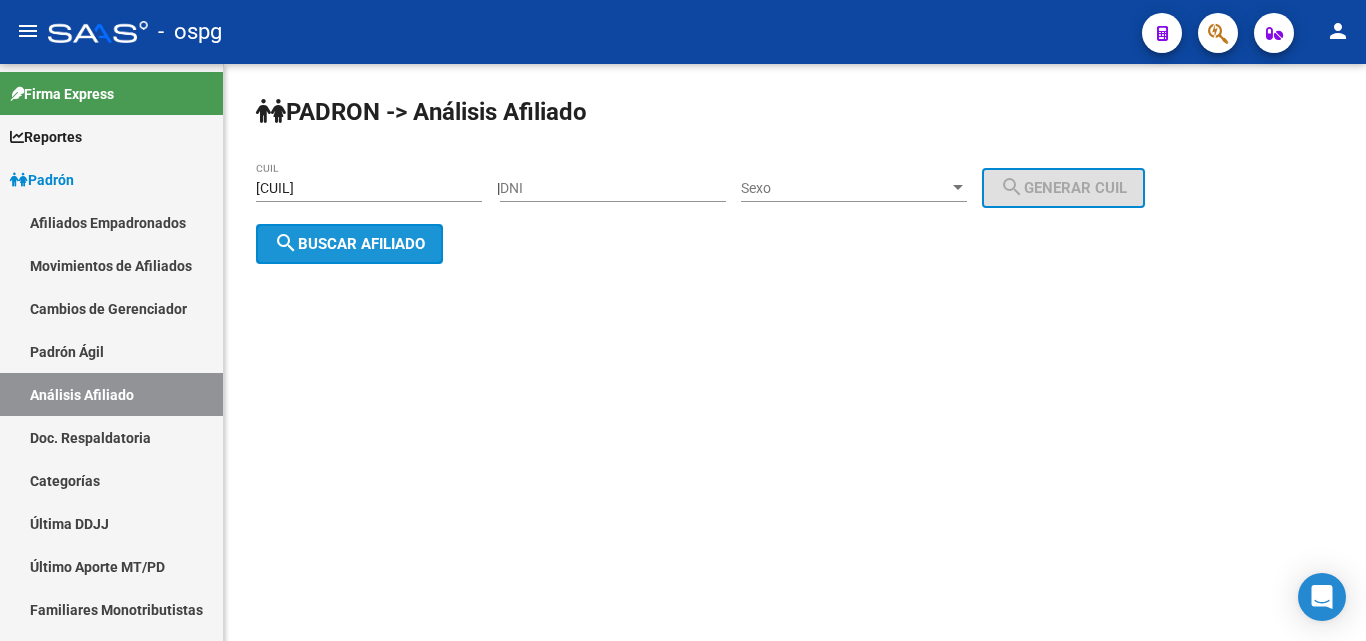 click on "search  Buscar afiliado" 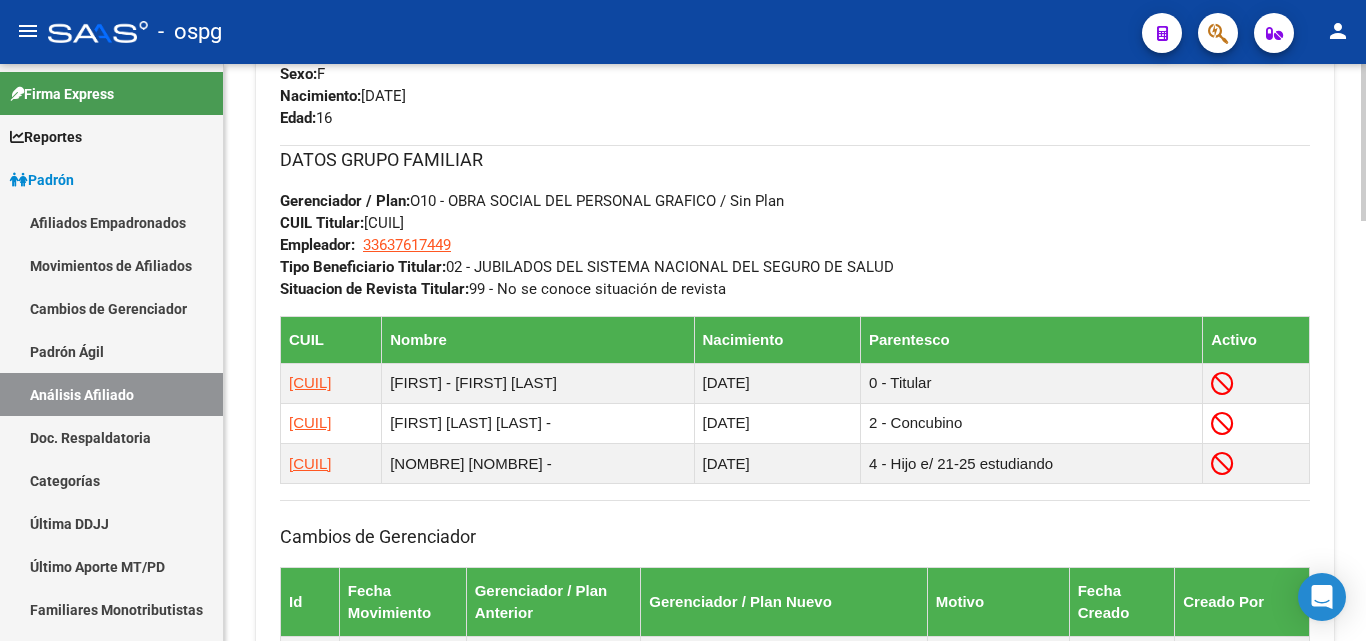 scroll, scrollTop: 1100, scrollLeft: 0, axis: vertical 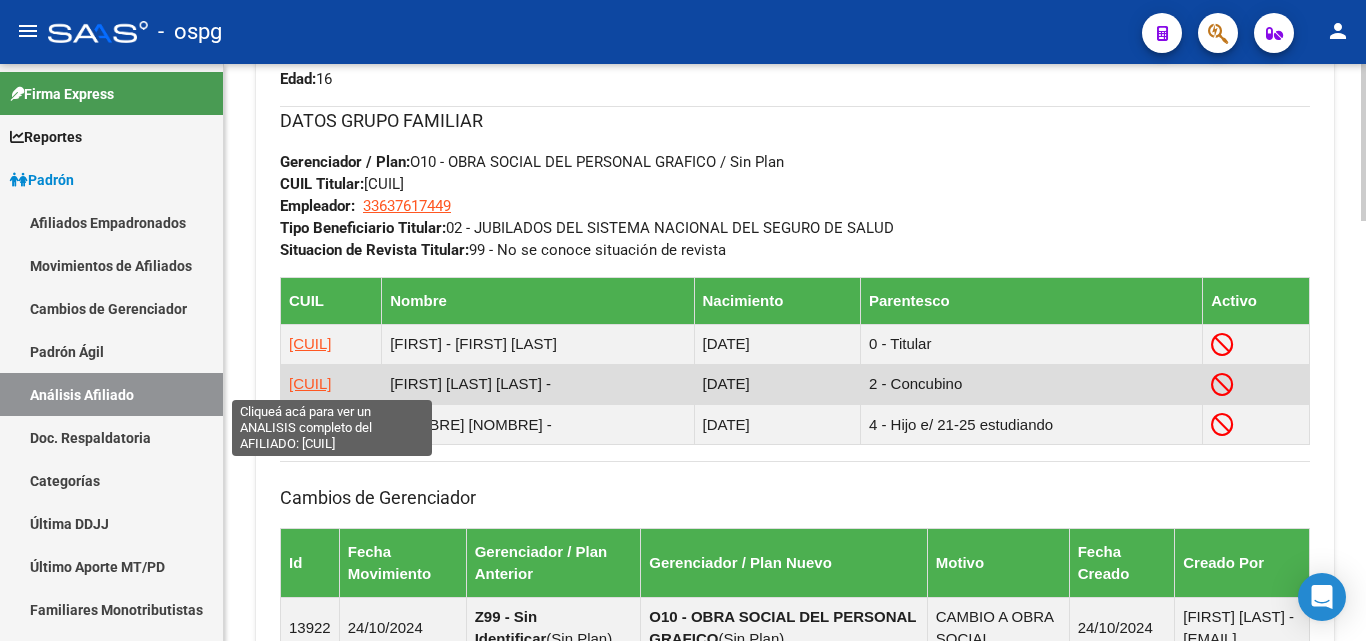 click on "[CUIL]" at bounding box center [310, 383] 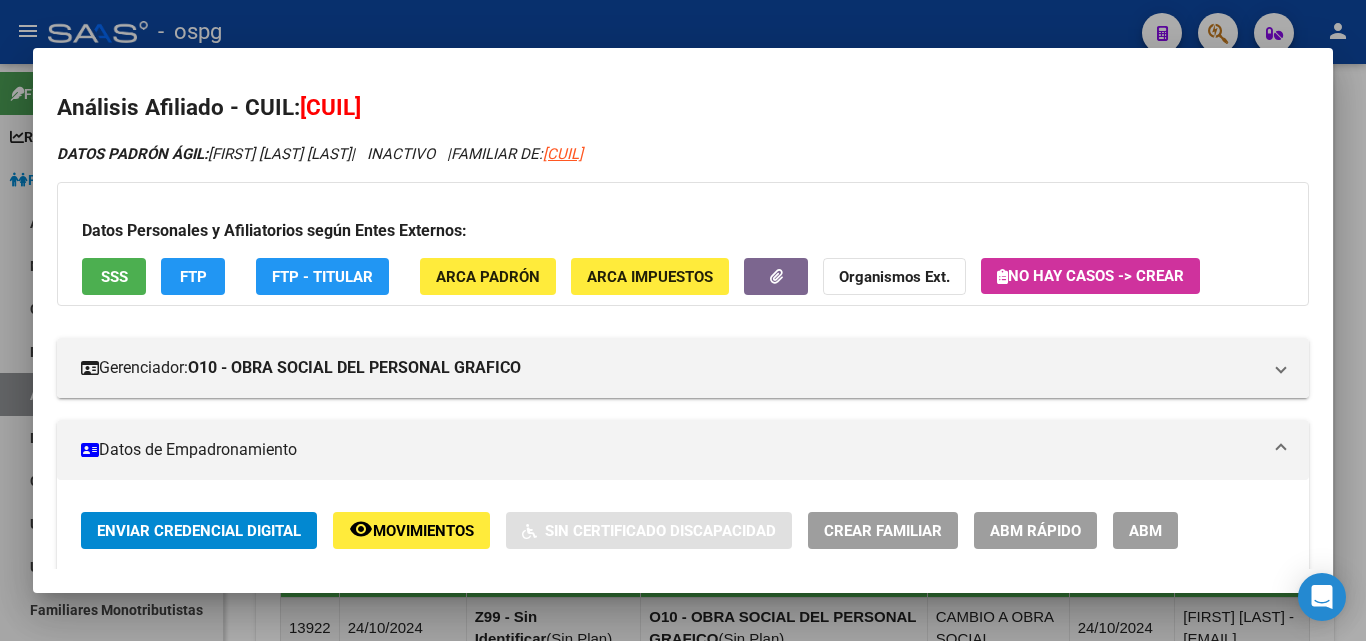 scroll, scrollTop: 200, scrollLeft: 0, axis: vertical 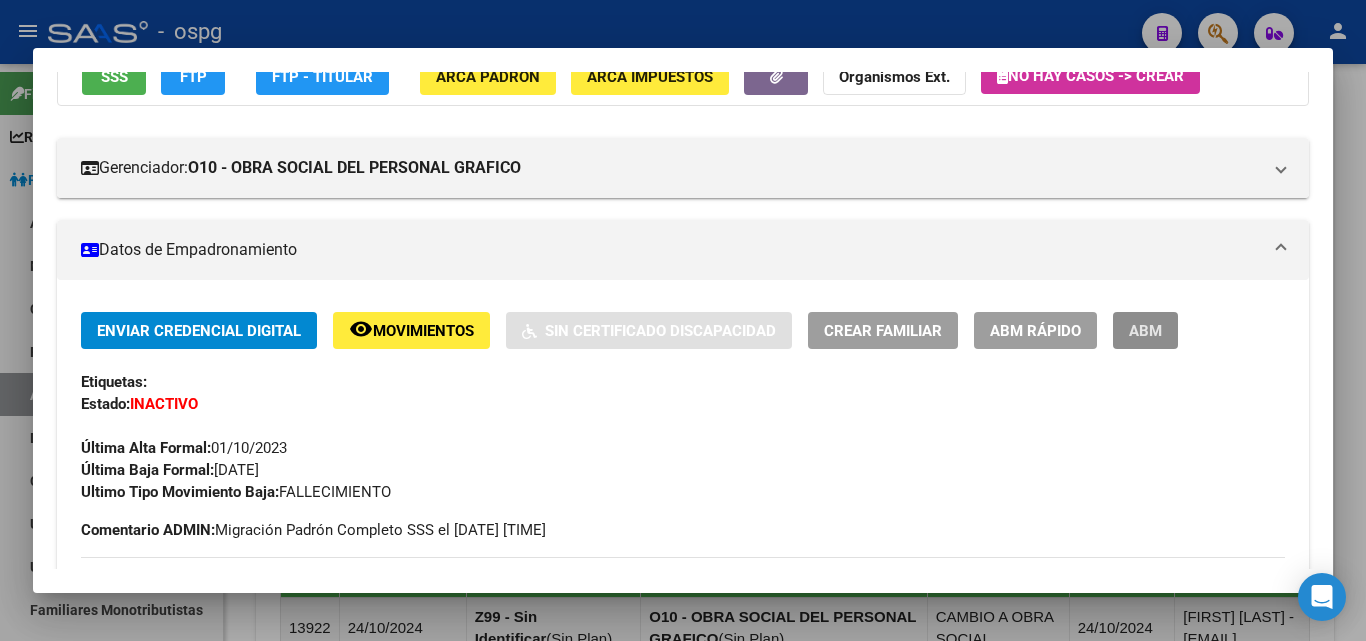 click on "ABM" at bounding box center [1145, 330] 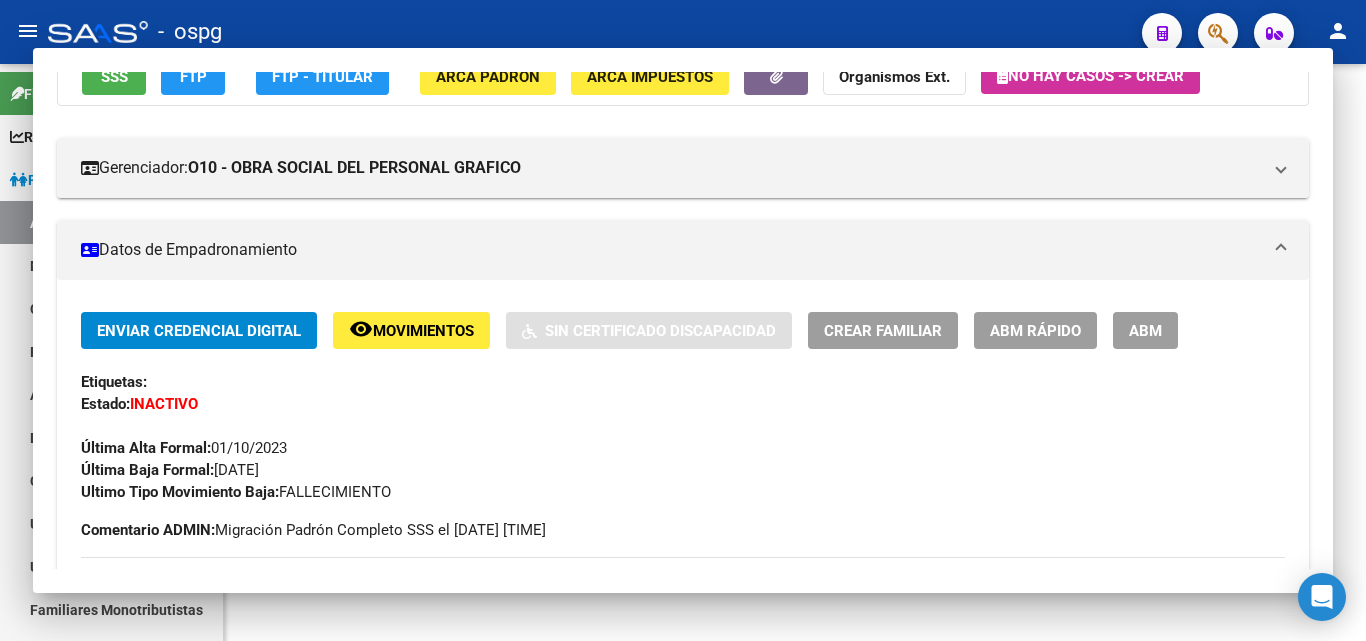 scroll, scrollTop: 0, scrollLeft: 0, axis: both 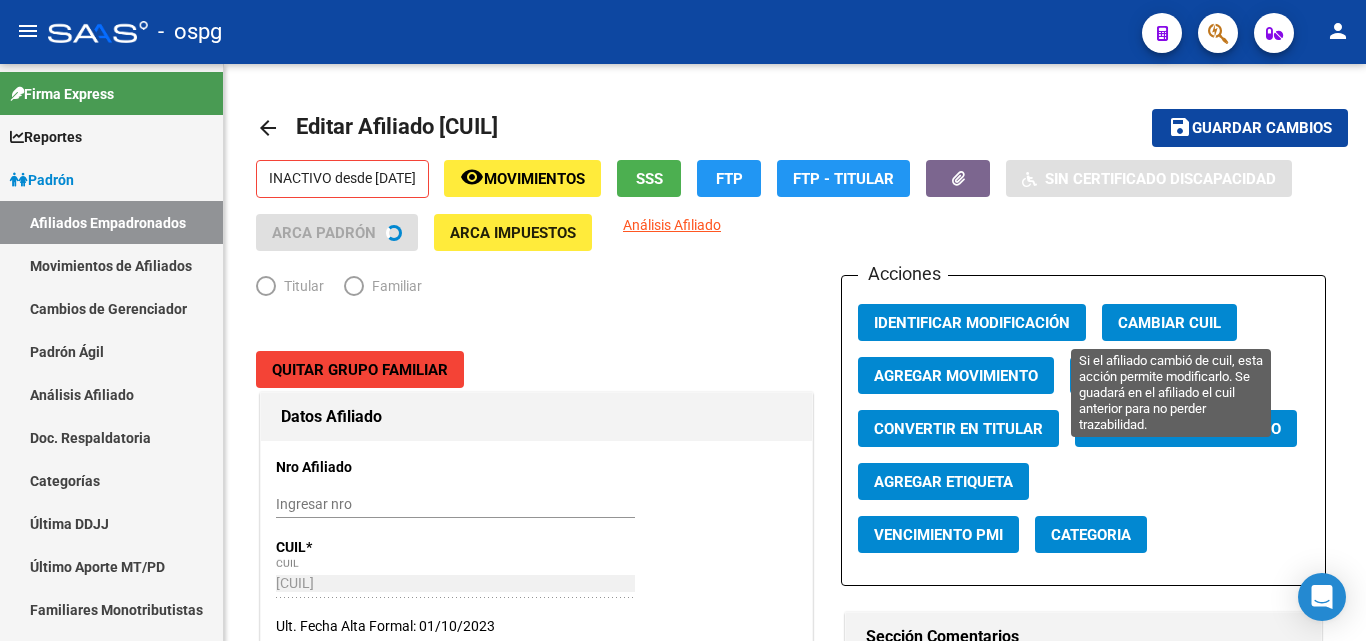 radio on "true" 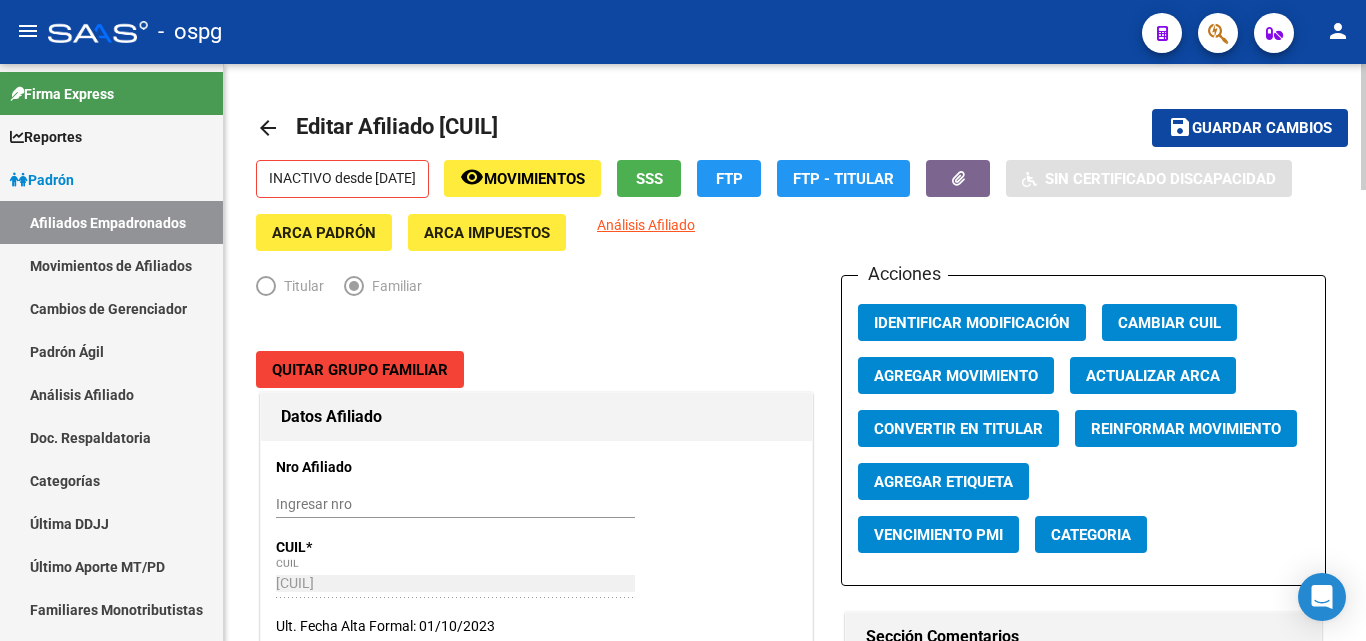 click on "Convertir en Titular" 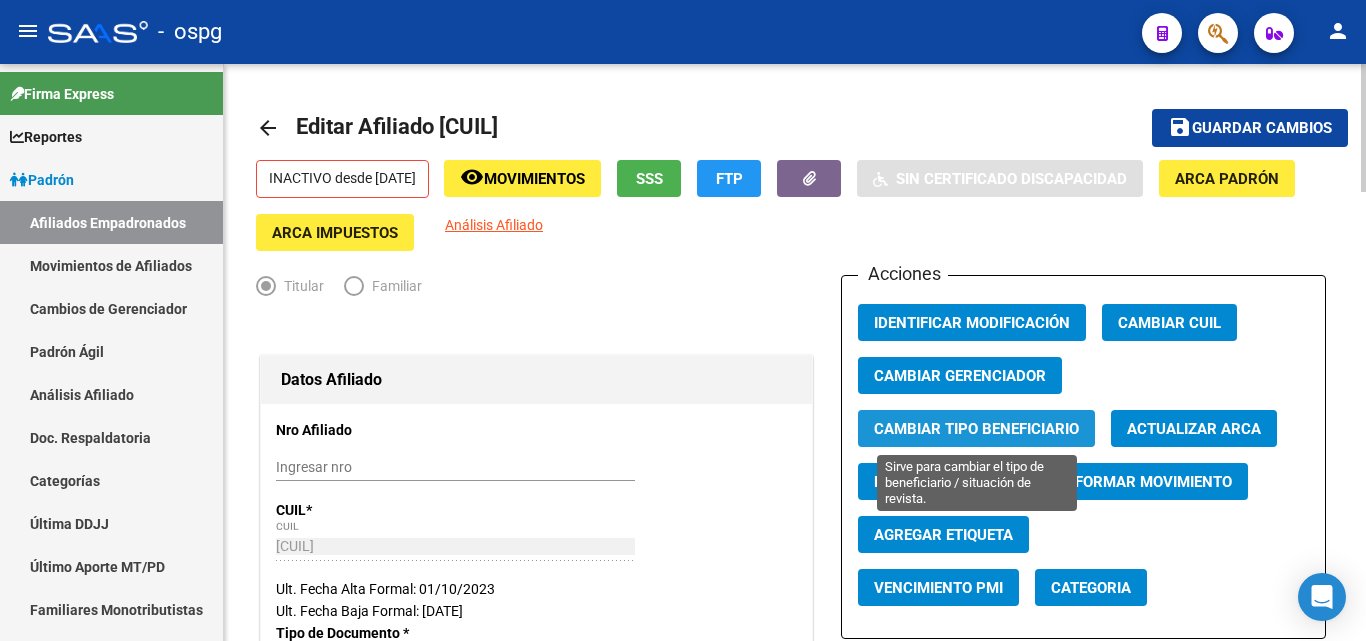 click on "Cambiar Tipo Beneficiario" 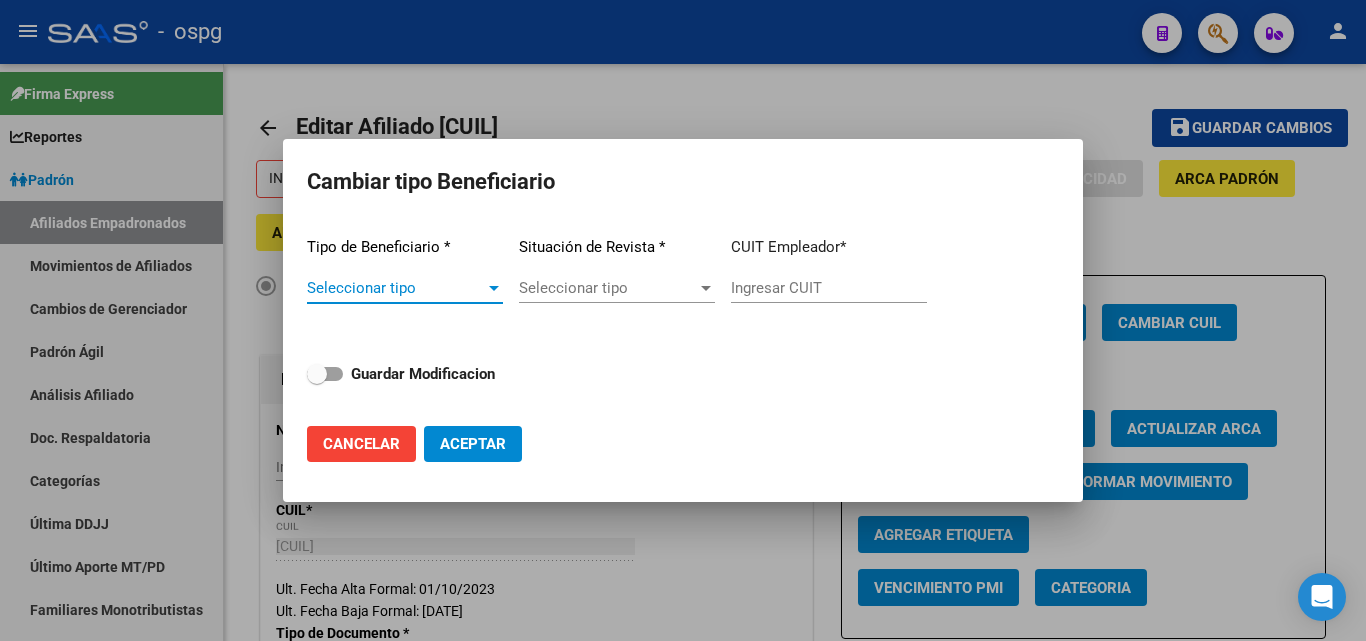 click at bounding box center (494, 288) 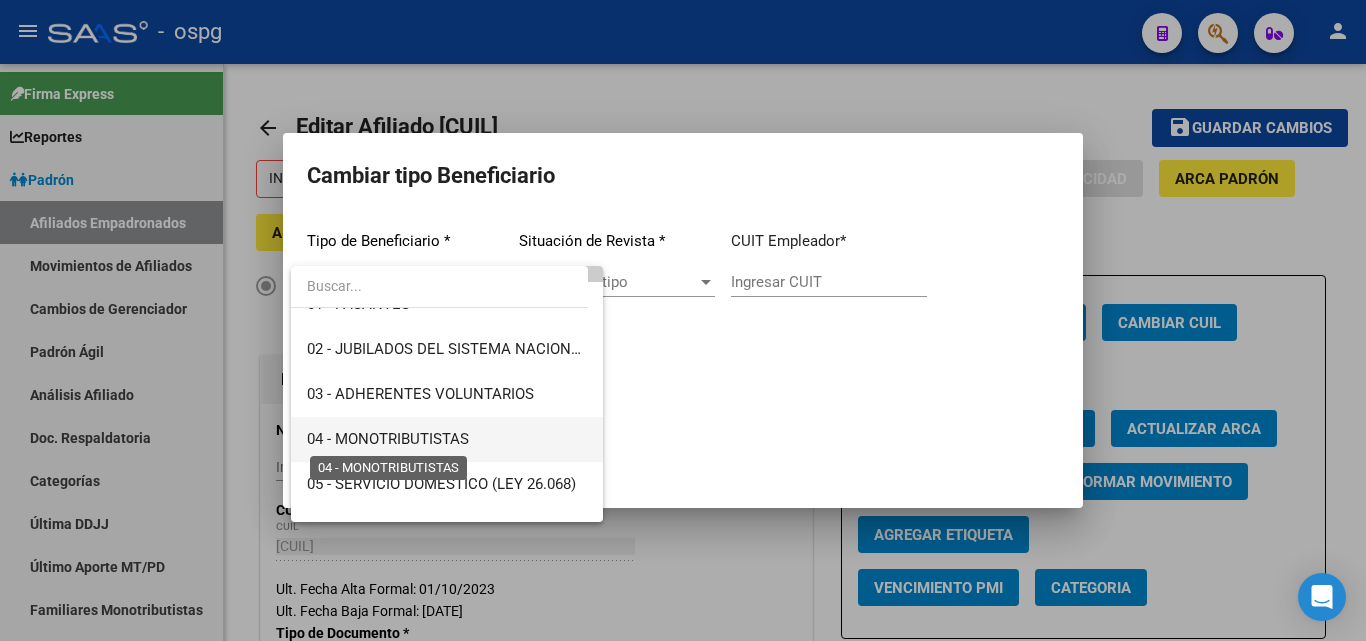 scroll, scrollTop: 0, scrollLeft: 0, axis: both 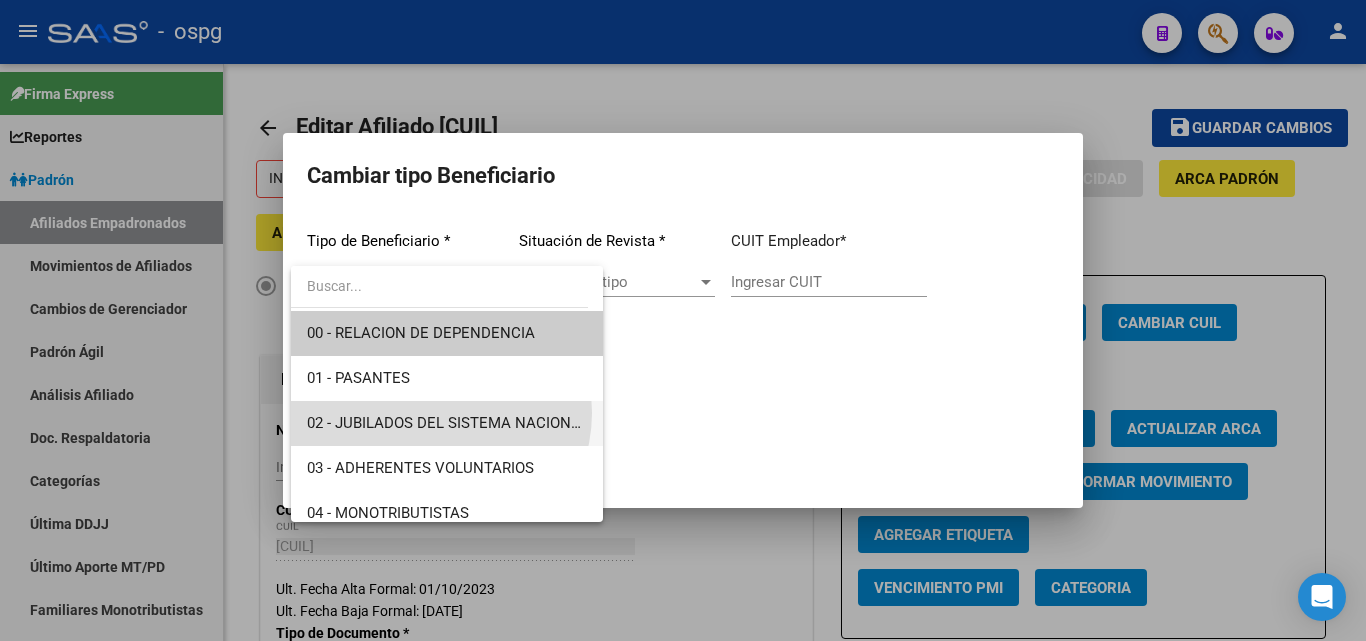click on "02 - JUBILADOS DEL SISTEMA NACIONAL DEL
SEGURO DE SALUD" at bounding box center [447, 423] 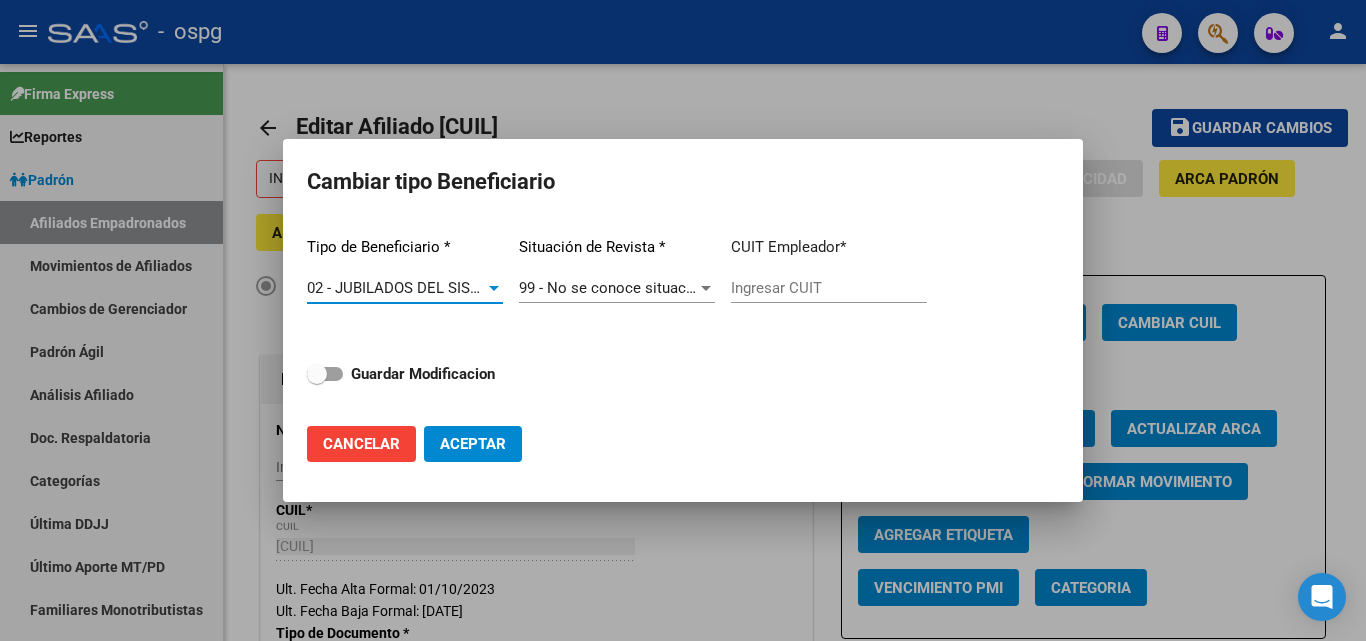 click on "Ingresar CUIT" at bounding box center (829, 288) 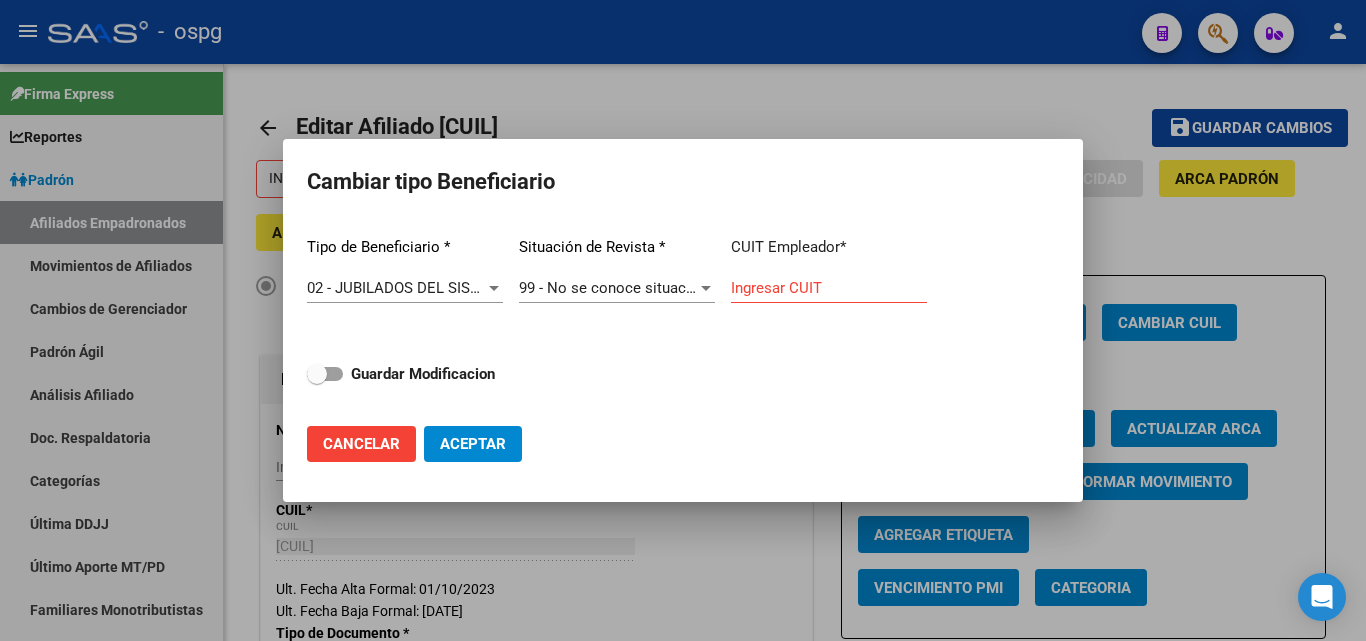 click on "Ingresar CUIT" at bounding box center (829, 288) 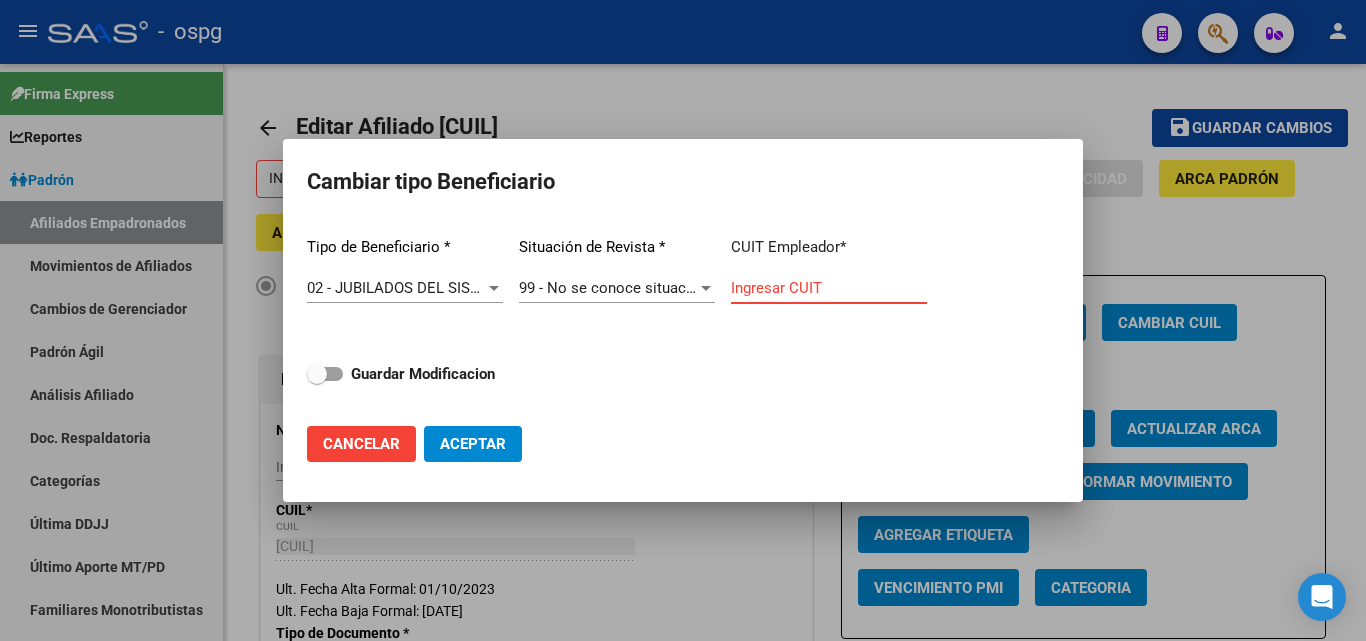 paste on "[CUIL]" 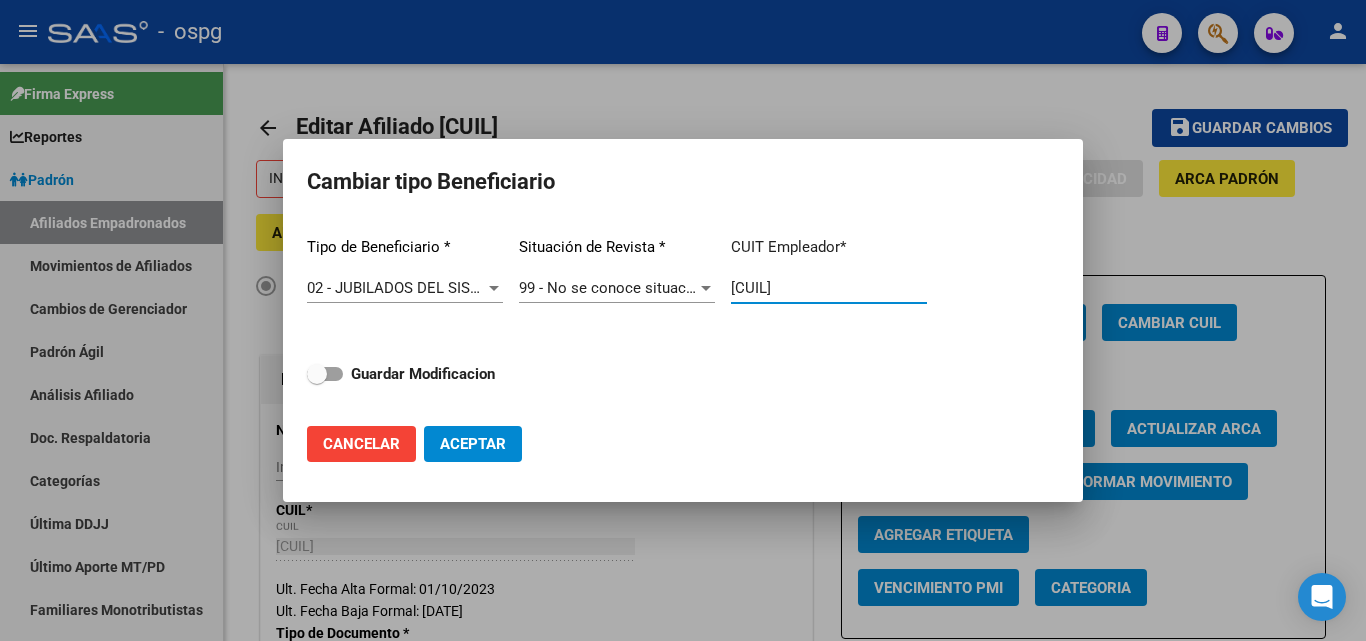 type on "[CUIL]" 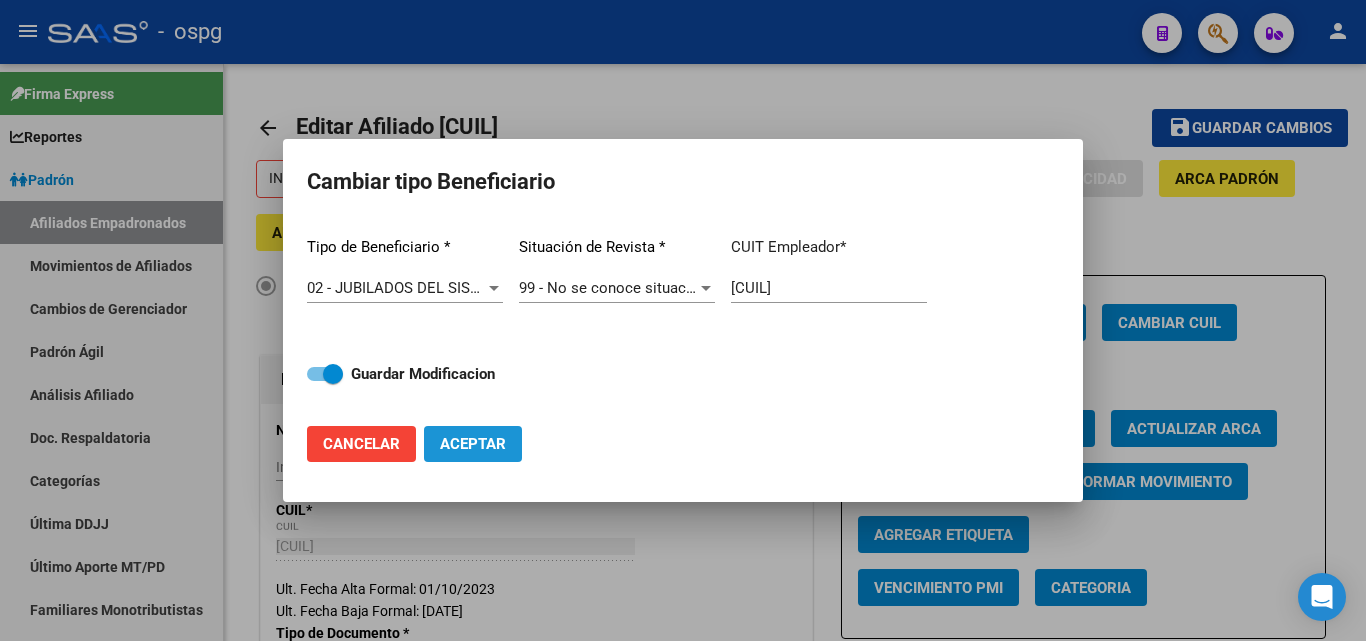 click on "Aceptar" 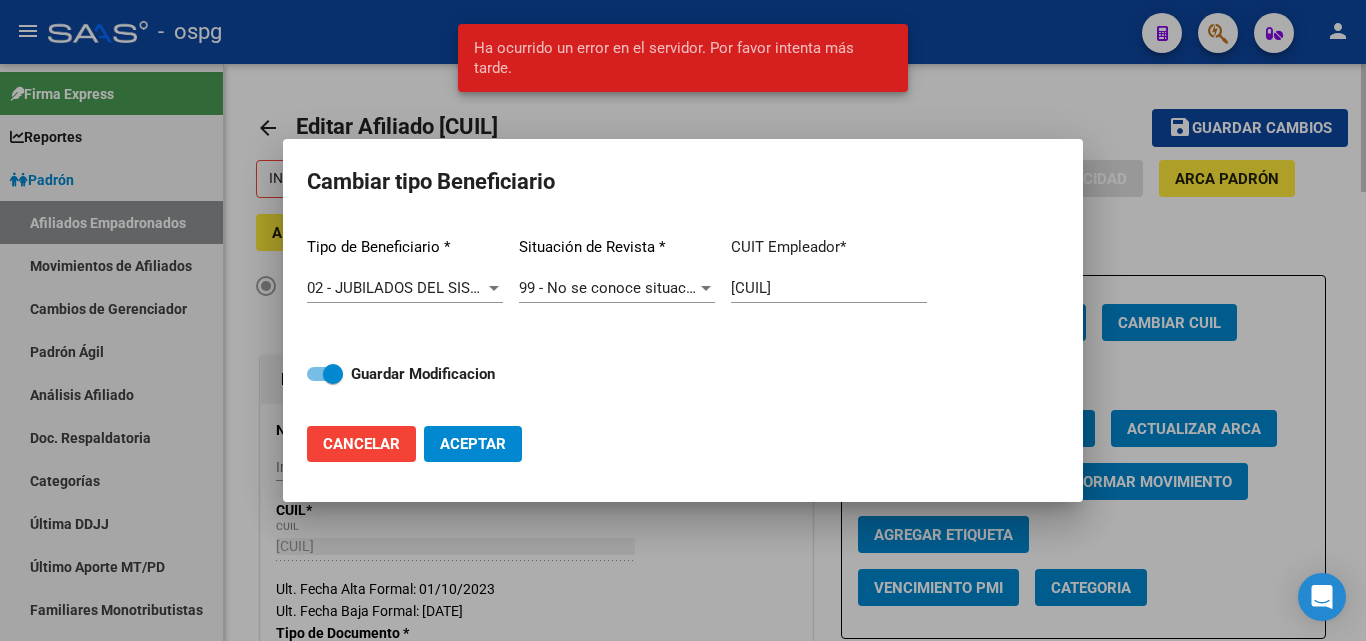 click at bounding box center (683, 320) 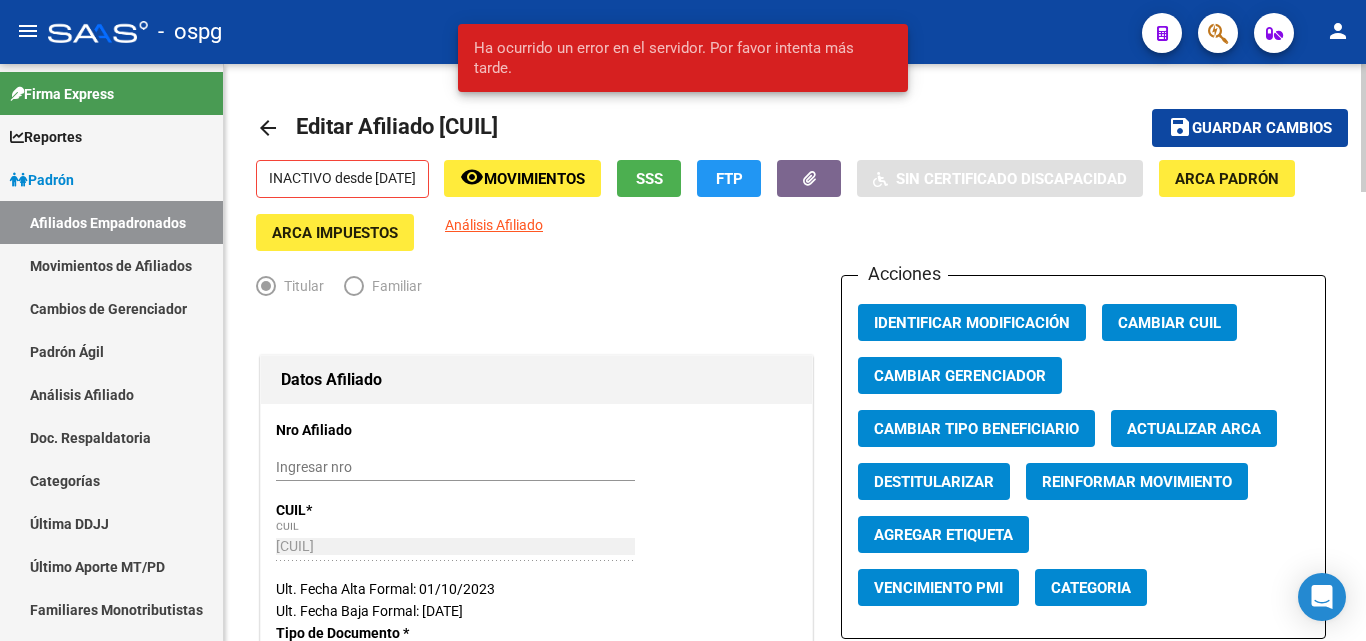 click on "Nro Afiliado Ingresar nro CUIL * [CUIL] CUIL ARCA Padrón Ult. Fecha Alta Formal: [DATE] Ult. Fecha Baja Formal: [DATE] Tipo de Documento * DOCUMENTO UNICO Seleccionar tipo Nro Documento * [NUMBER] Ingresar nro Apellido * [LAST] [LAST] Ingresar apellido Nombre Ingresar nombre Fecha de nacimiento * [DATE] Ingresar fecha Parentesco * Titular Seleccionar parentesco Estado Civil * Convivencia Seleccionar tipo Sexo * Femenino Seleccionar sexo Nacionalidad * ARGENTINA Seleccionar tipo Discapacitado * No incapacitado Seleccionar tipo Vencimiento Certificado Estudio Ingresar fecha Tipo domicilio * Domicilio Completo Seleccionar tipo domicilio Provincia * Capital Federal Seleccionar provincia Localidad * CAPITAL FEDERAL Ingresar el nombre Codigo Postal * [POSTAL_CODE] Ingresar el codigo Calle Ingresar calle Numero * 0 Ingresar nro Piso Ingresar piso Departamento Ingresar depto Teléfono celular Ingresar tel Teléfono laboral" 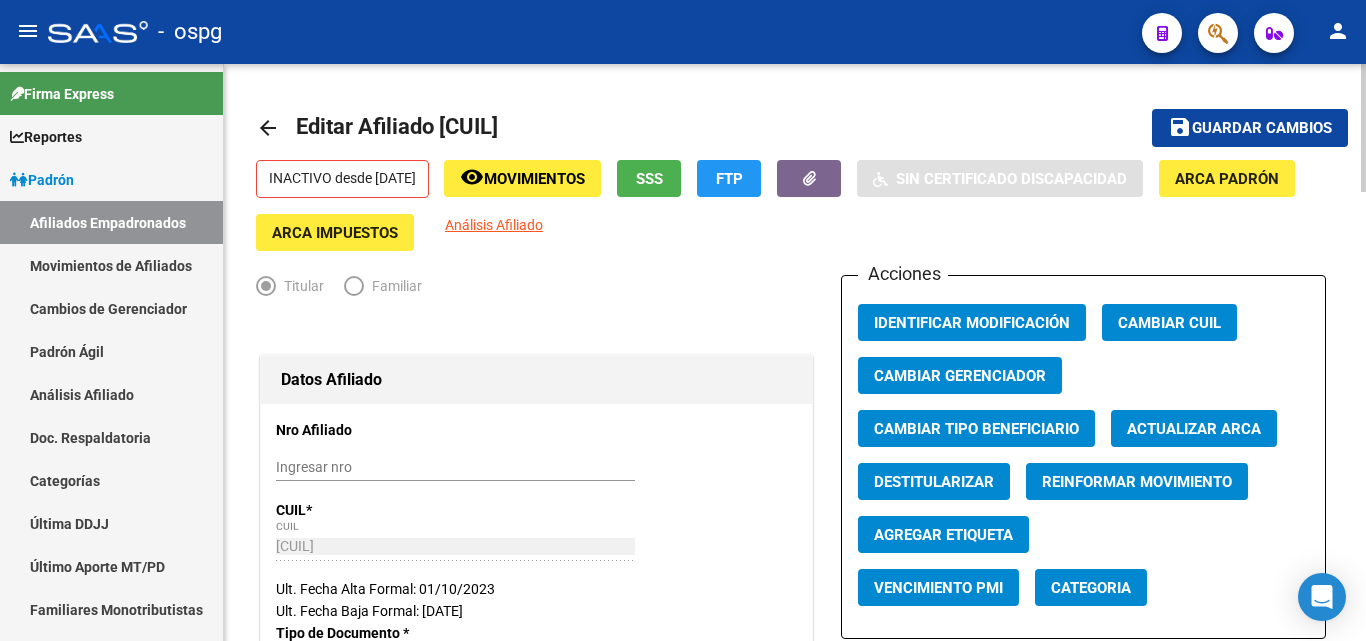 click on "Guardar cambios" 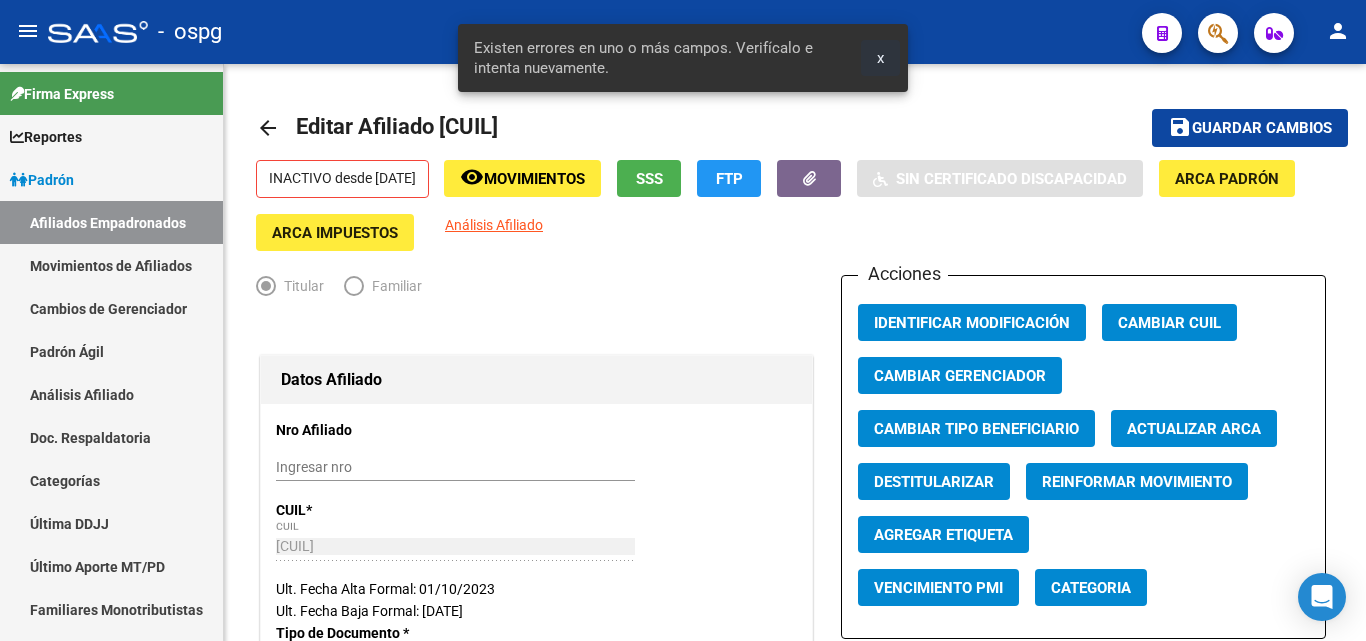 click on "x" at bounding box center (880, 58) 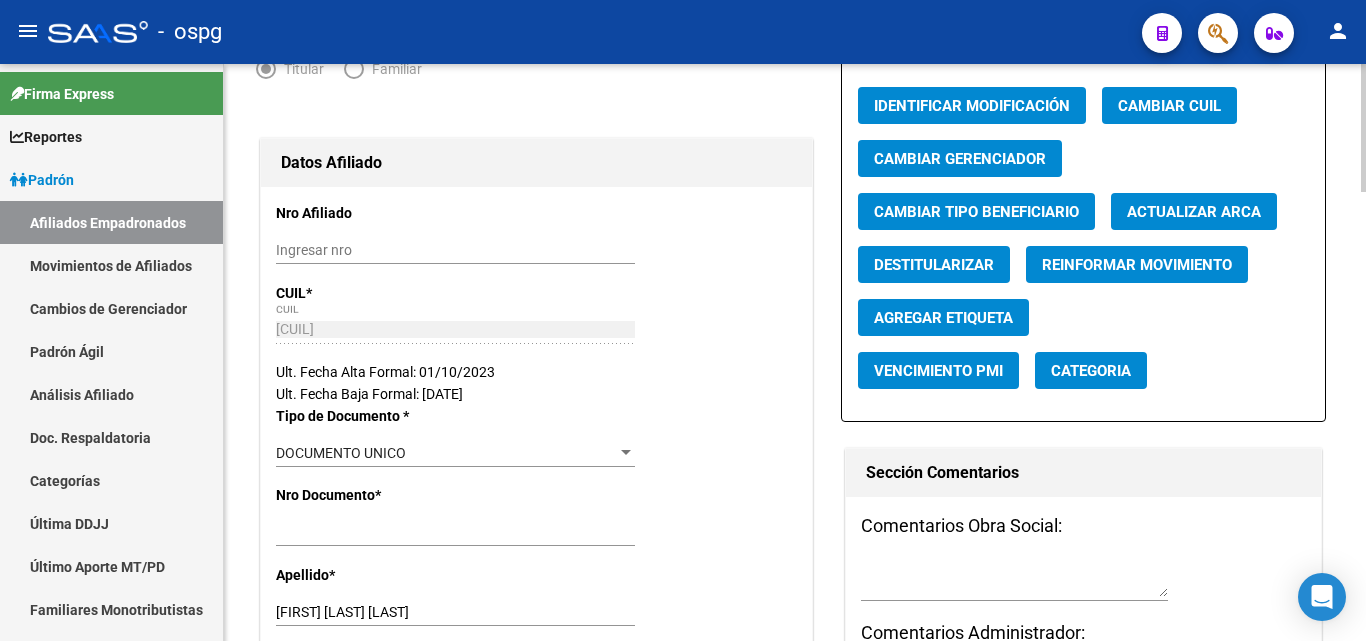 scroll, scrollTop: 400, scrollLeft: 0, axis: vertical 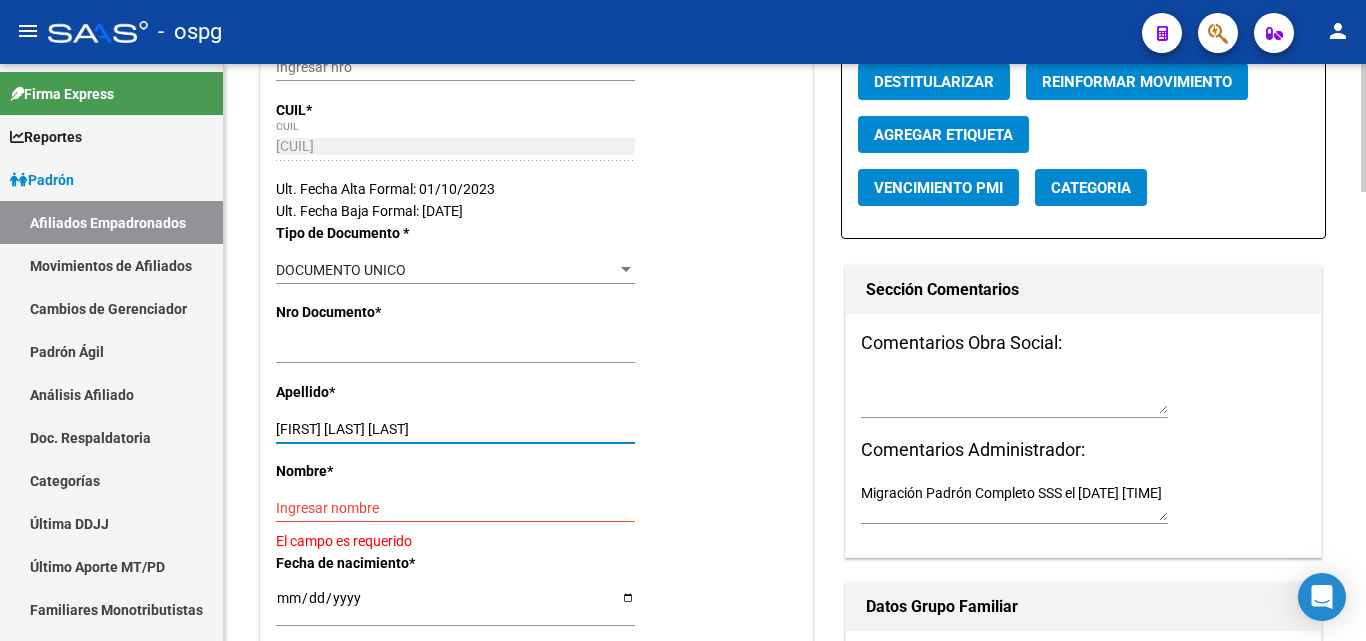 drag, startPoint x: 336, startPoint y: 427, endPoint x: 432, endPoint y: 426, distance: 96.00521 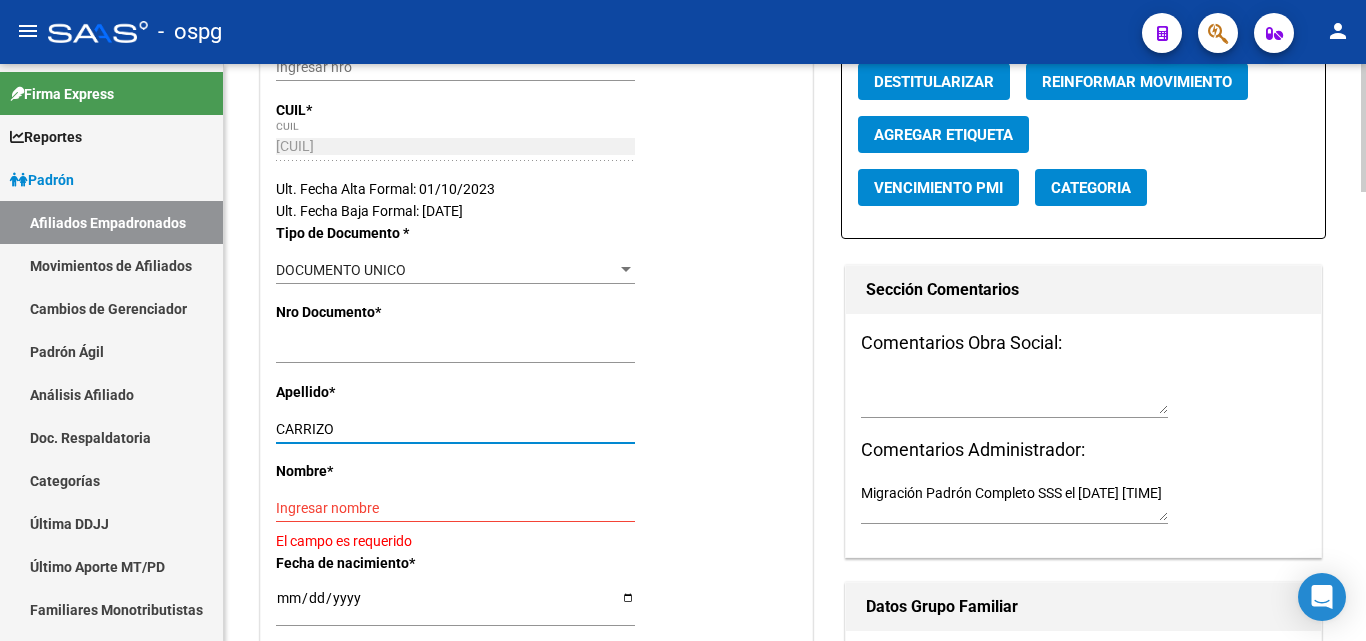 type on "CARRIZO" 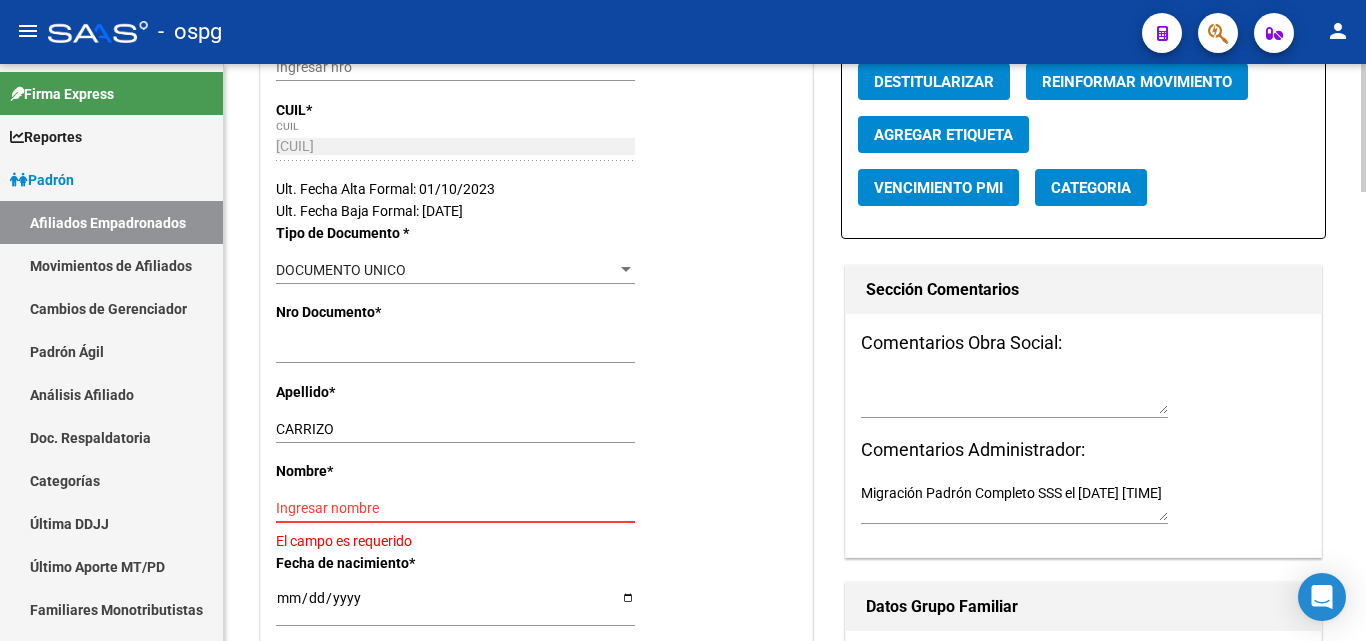 paste on "[NOMBRE] [NOMBRE]" 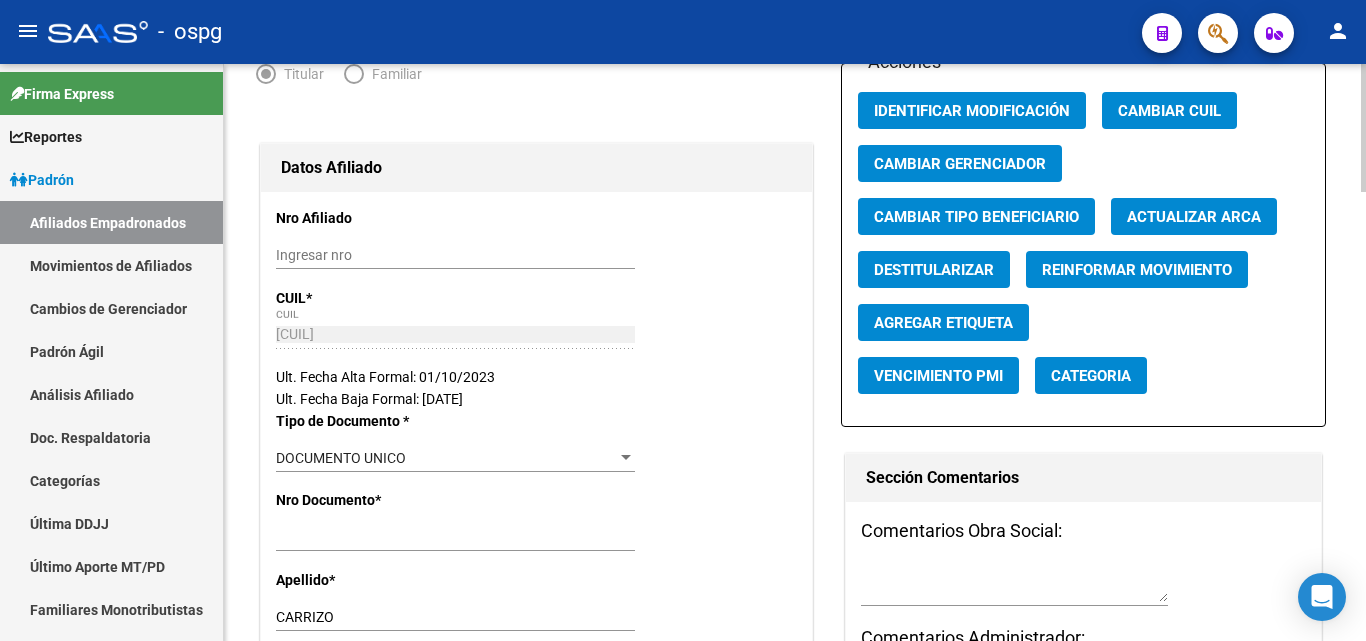 scroll, scrollTop: 200, scrollLeft: 0, axis: vertical 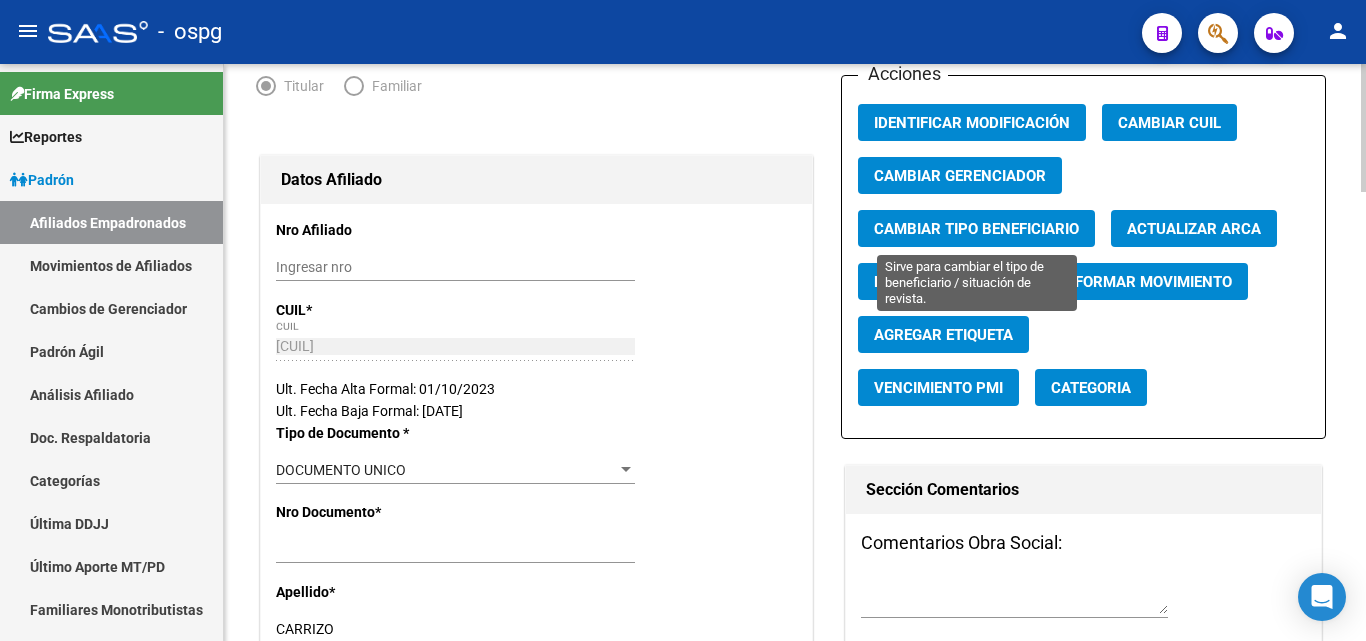 type on "[NOMBRE] [NOMBRE]" 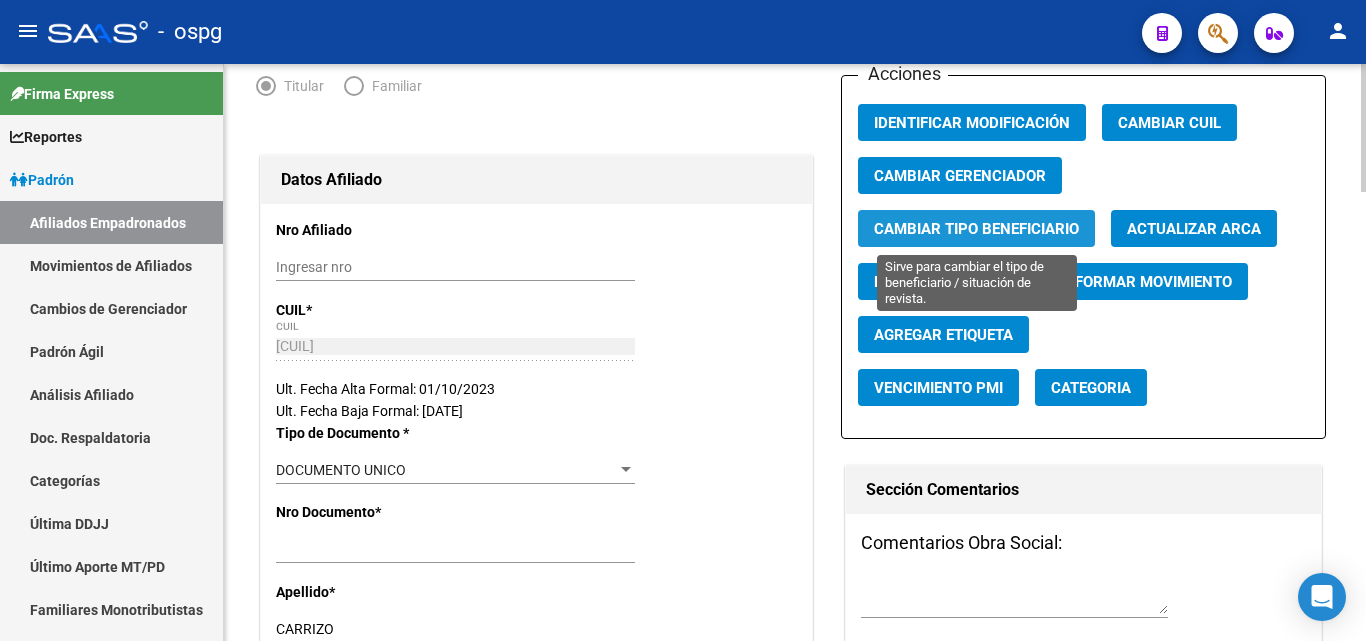 click on "Cambiar Tipo Beneficiario" 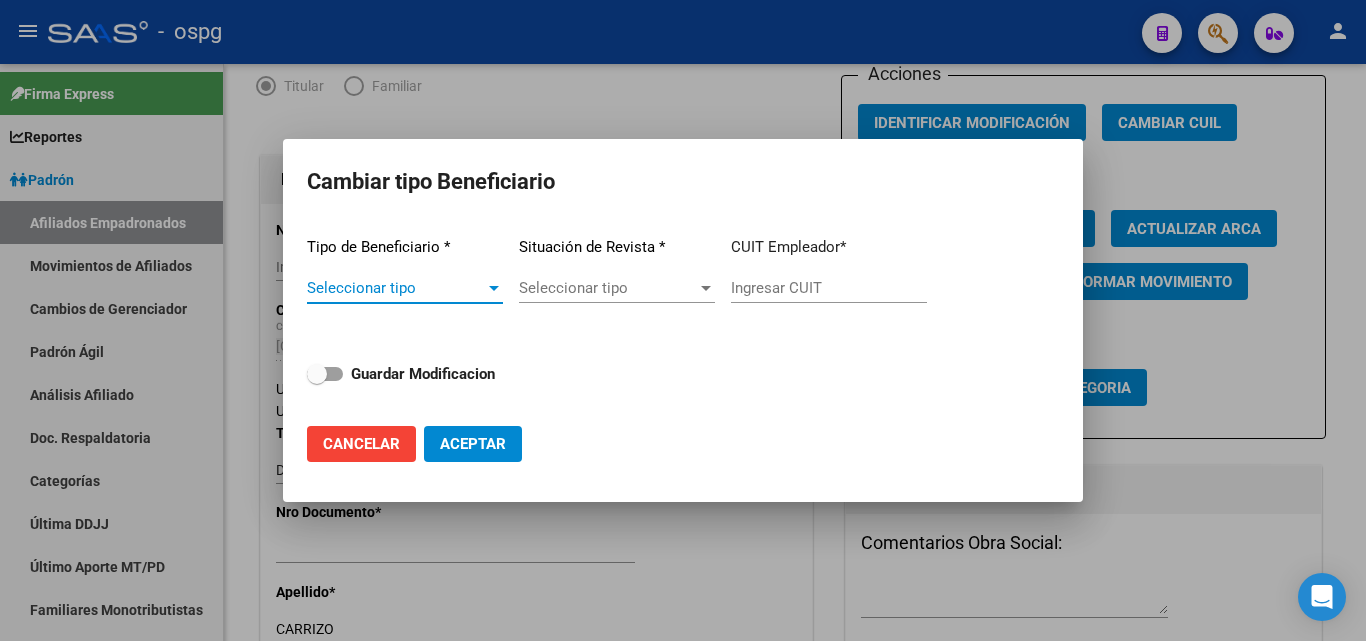 click on "Seleccionar tipo" at bounding box center (396, 288) 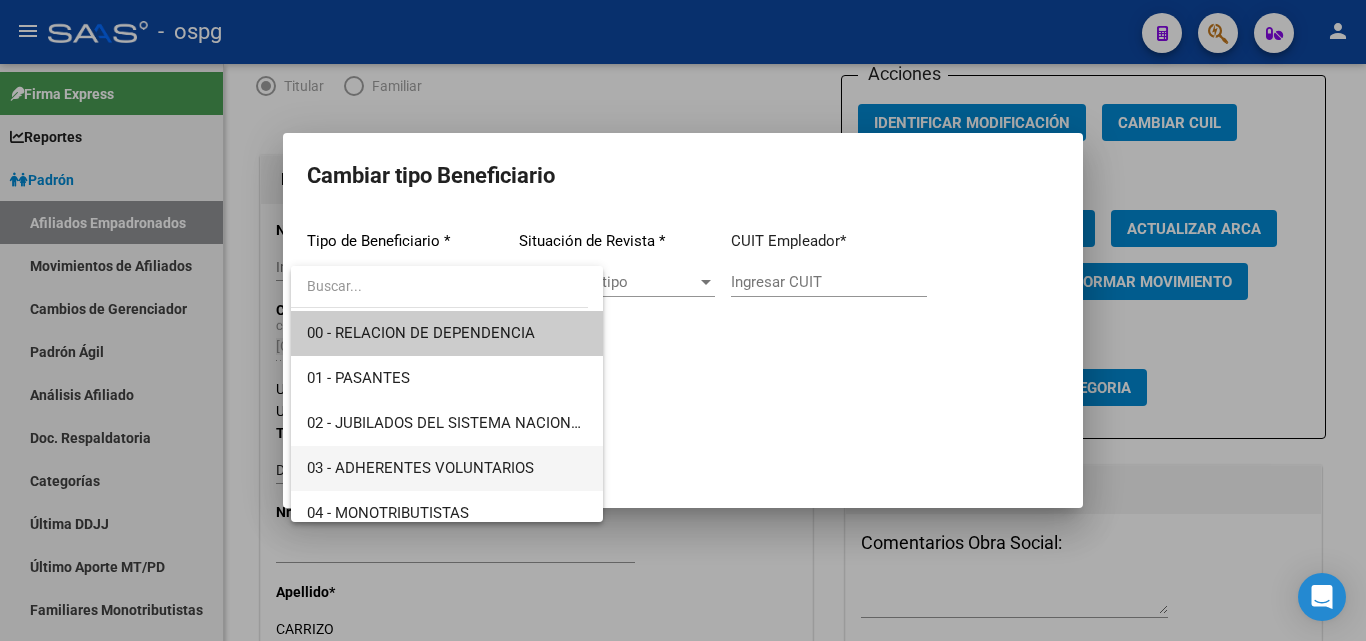 scroll, scrollTop: 100, scrollLeft: 0, axis: vertical 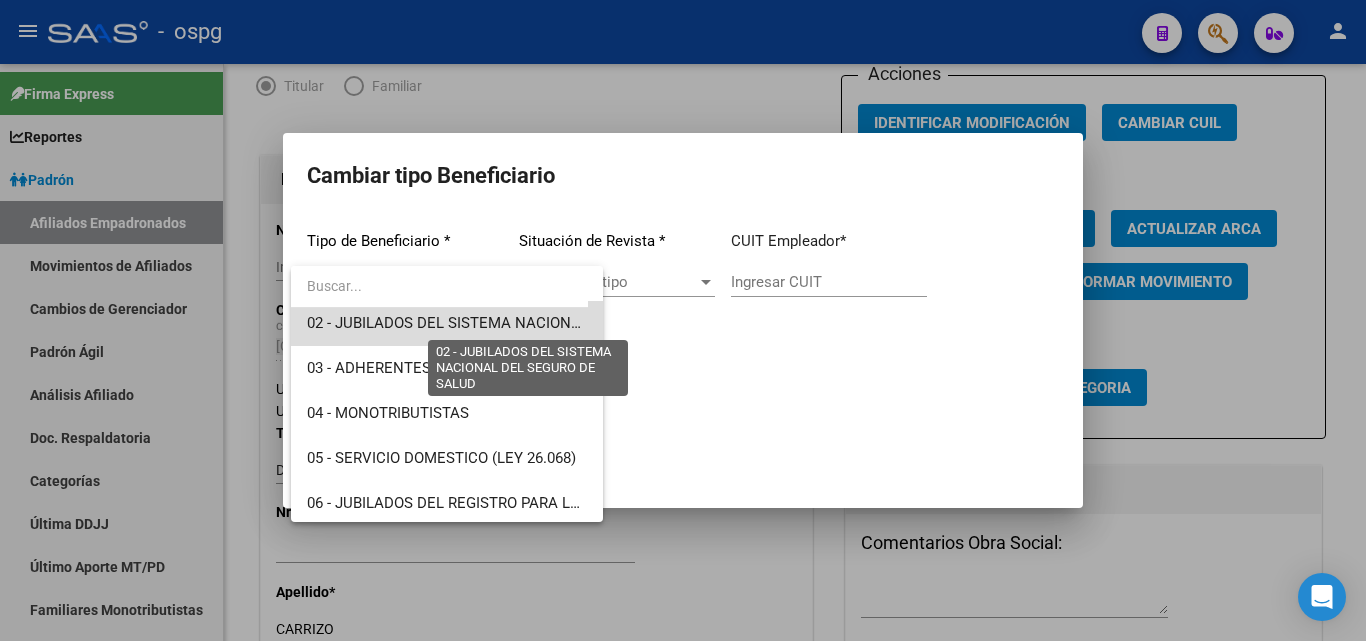 click on "02 - JUBILADOS DEL SISTEMA NACIONAL DEL
SEGURO DE SALUD" at bounding box center (531, 323) 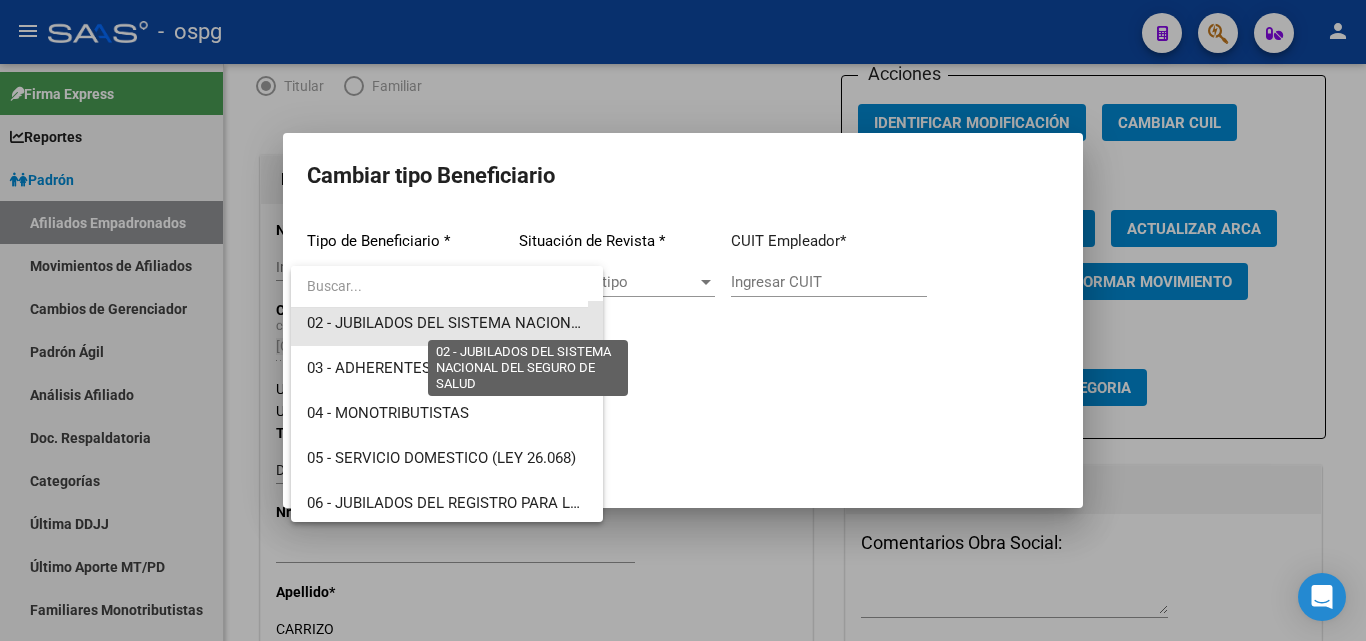 scroll, scrollTop: 90, scrollLeft: 0, axis: vertical 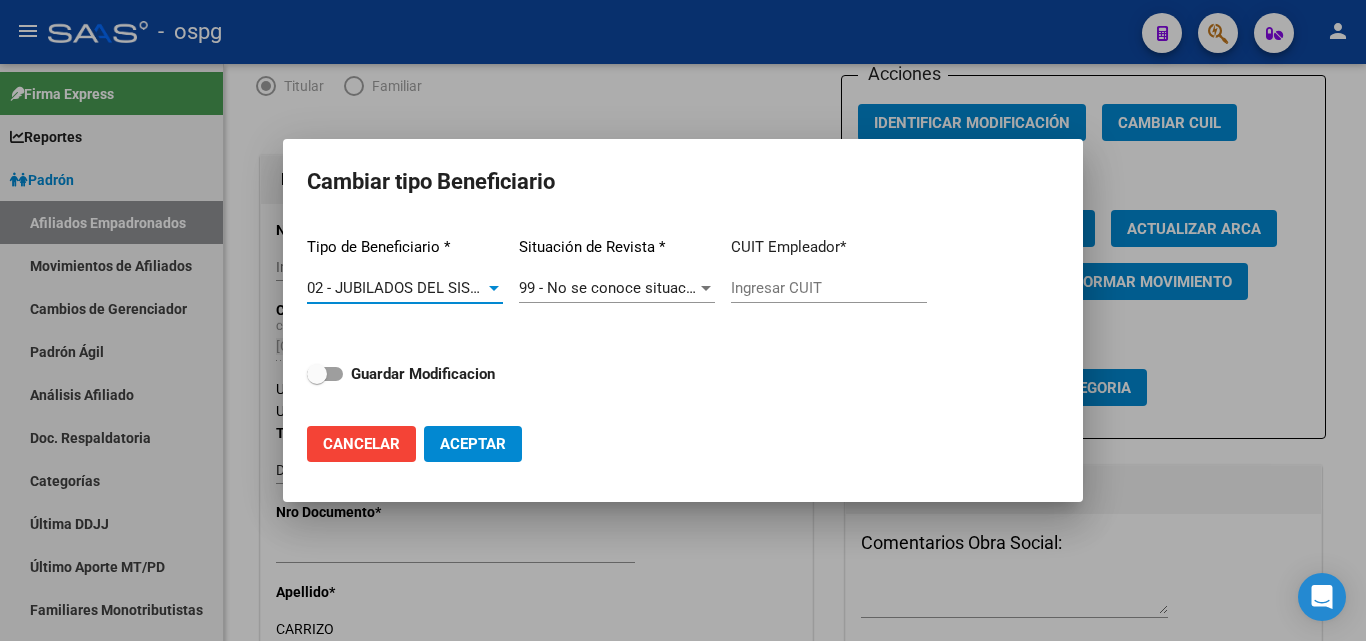 click on "99 - No se conoce situación de revista" at bounding box center (647, 288) 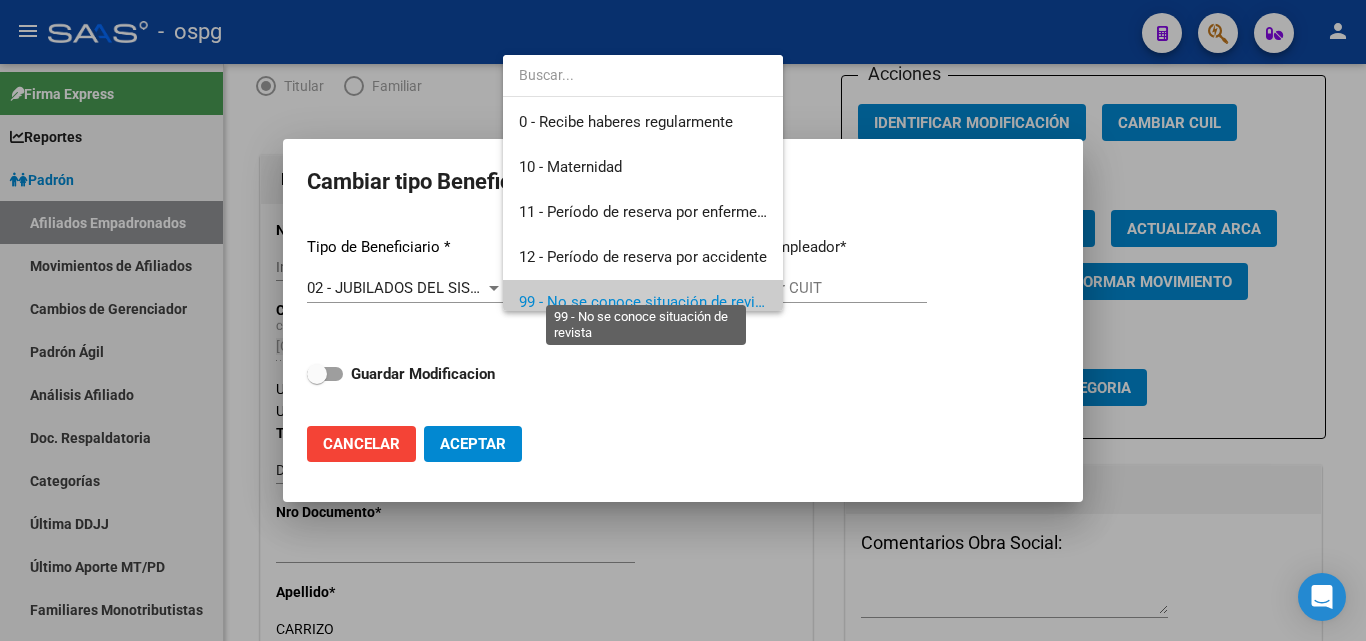 scroll, scrollTop: 14, scrollLeft: 0, axis: vertical 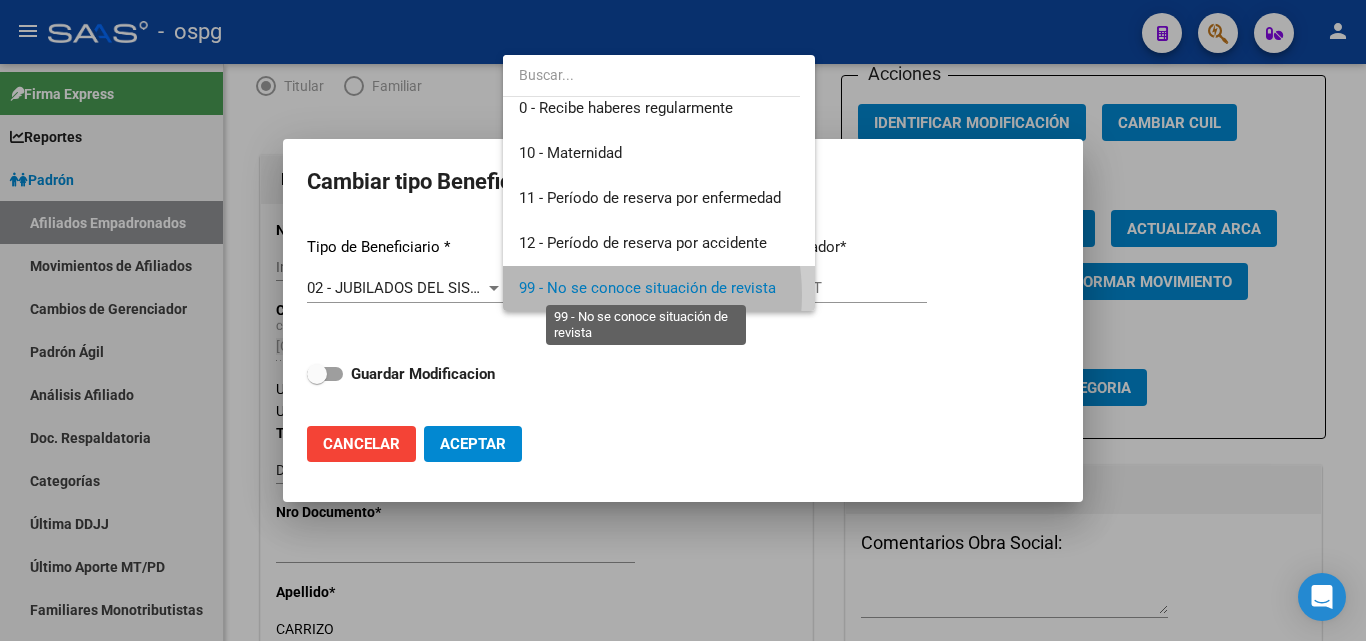 click on "99 - No se conoce situación de revista" at bounding box center [647, 288] 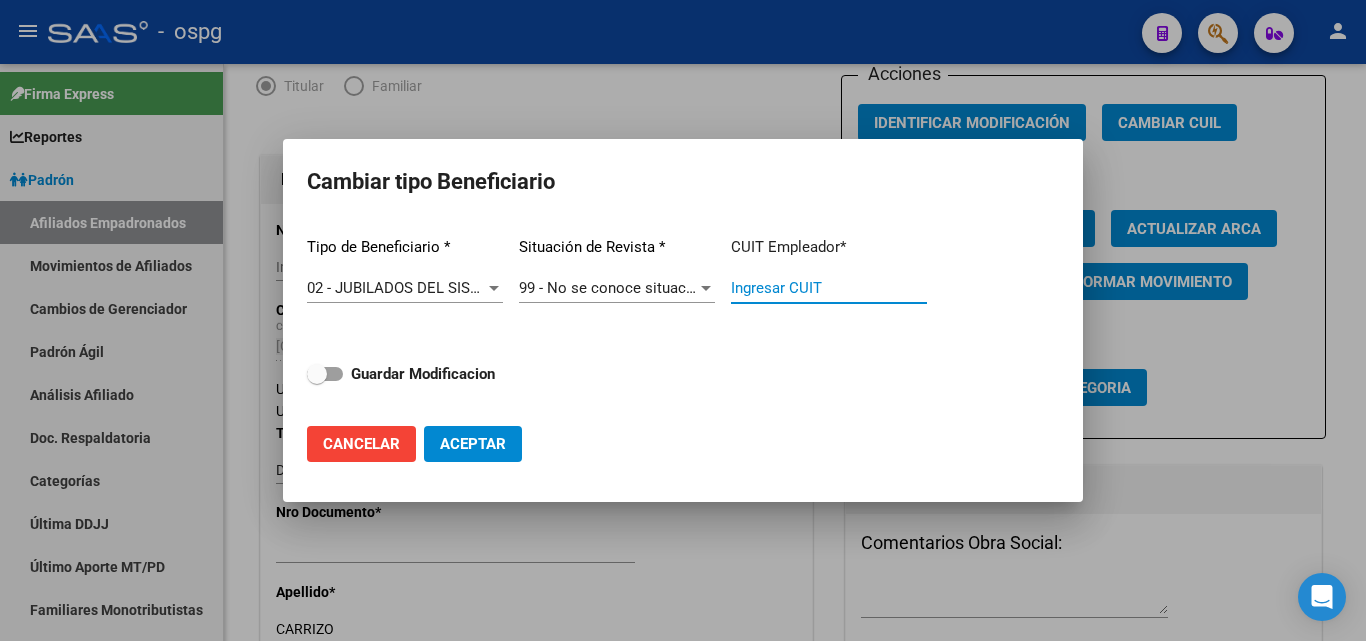 paste on "[CUIL]" 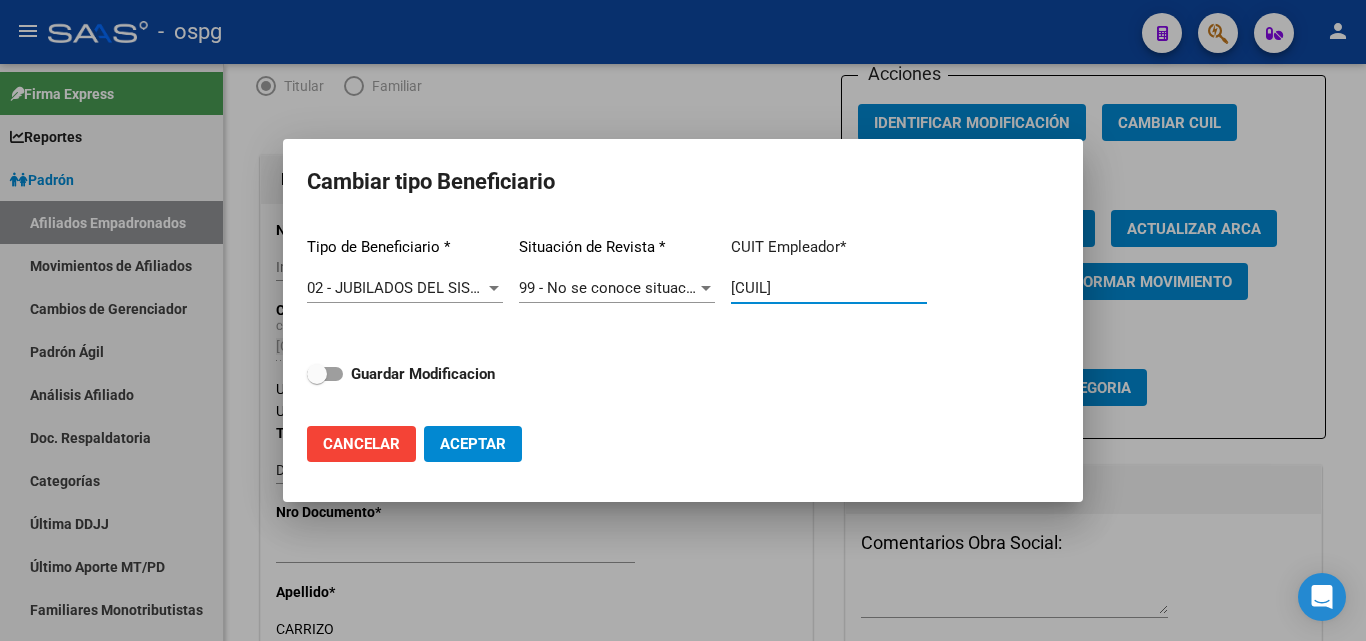 type on "[CUIL]" 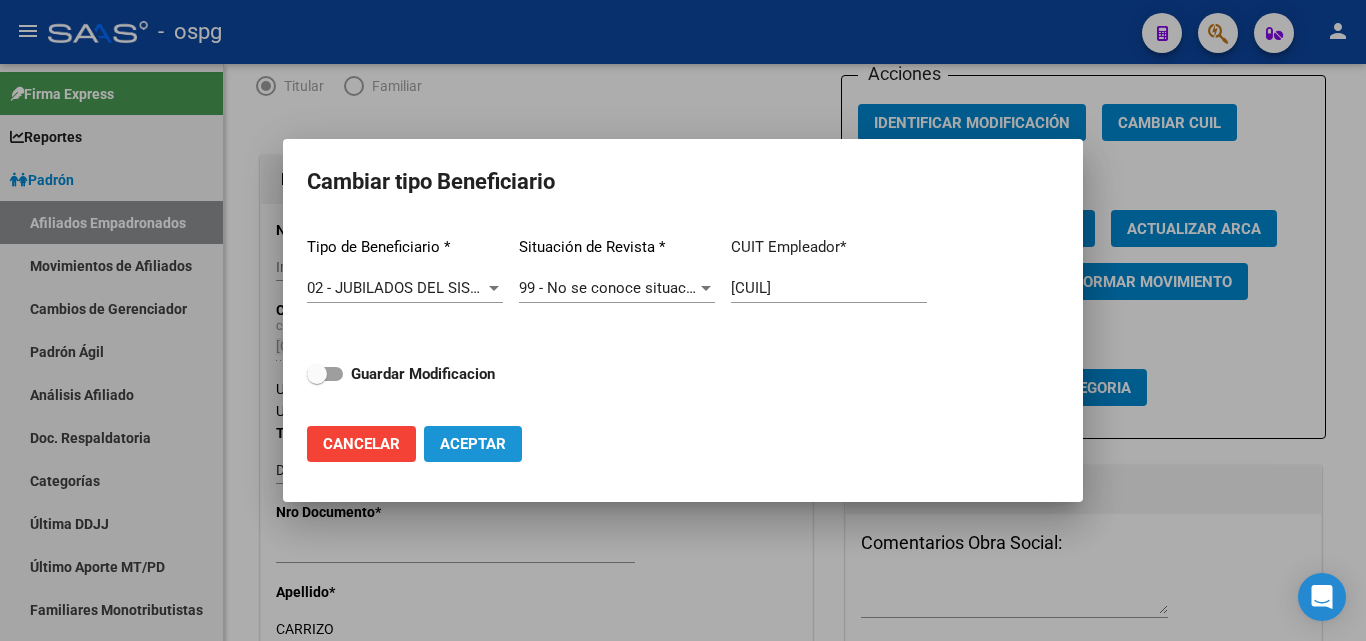 click on "Aceptar" 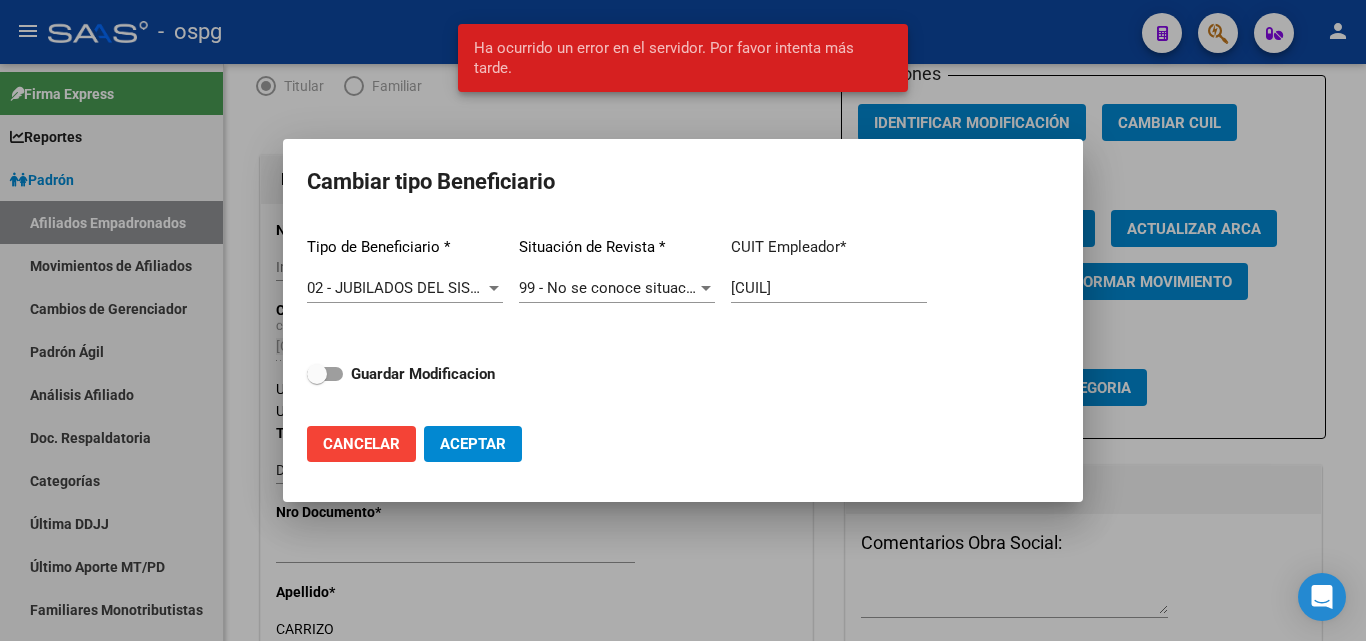 drag, startPoint x: 441, startPoint y: 370, endPoint x: 469, endPoint y: 374, distance: 28.284271 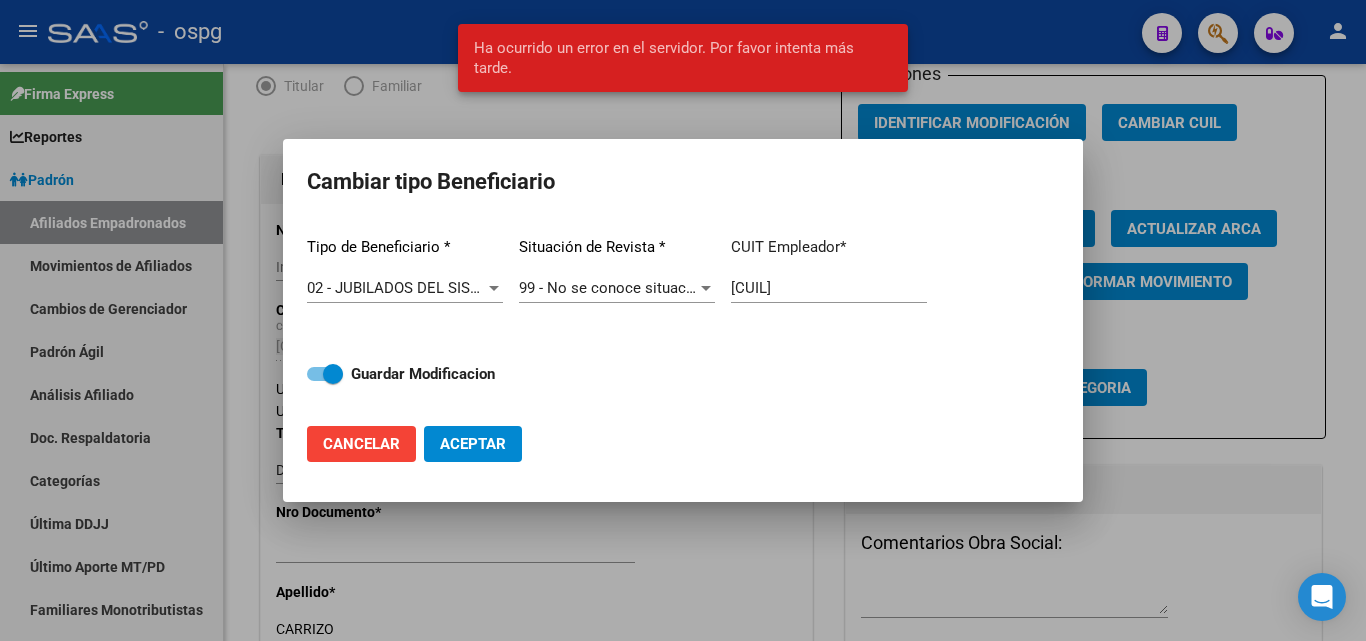 click on "Aceptar" 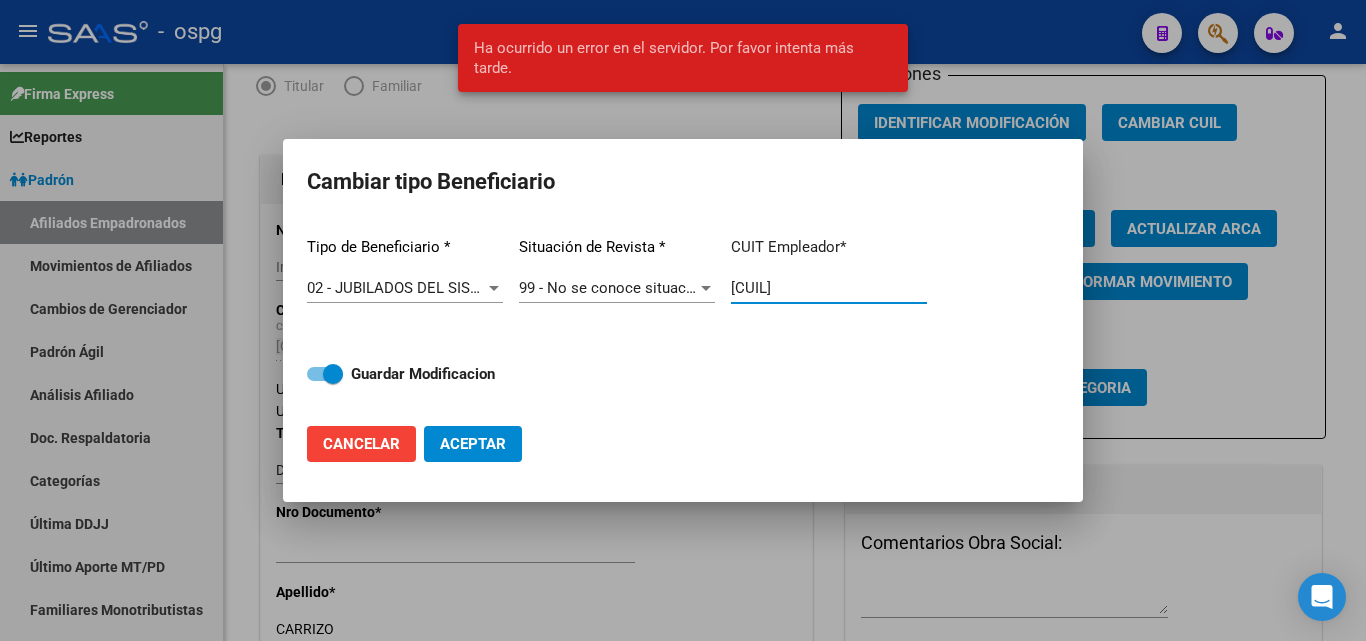 click on "[CUIL]" at bounding box center (829, 288) 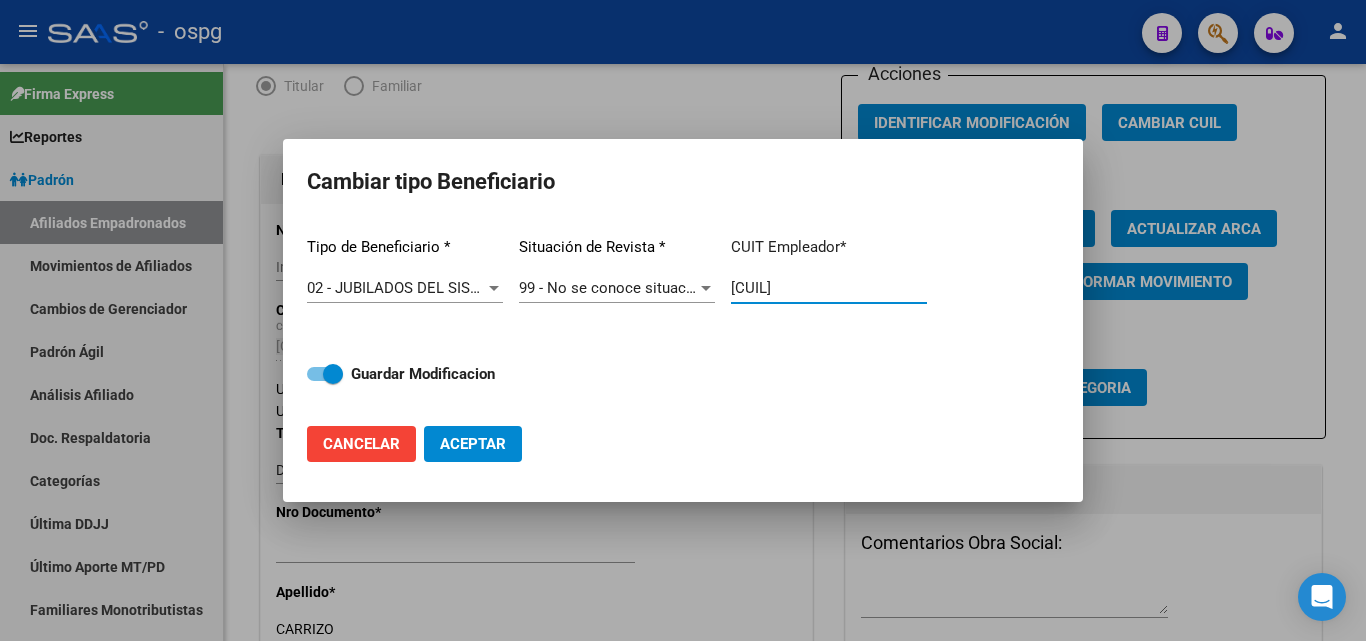 click on "[CUIL]" at bounding box center (829, 288) 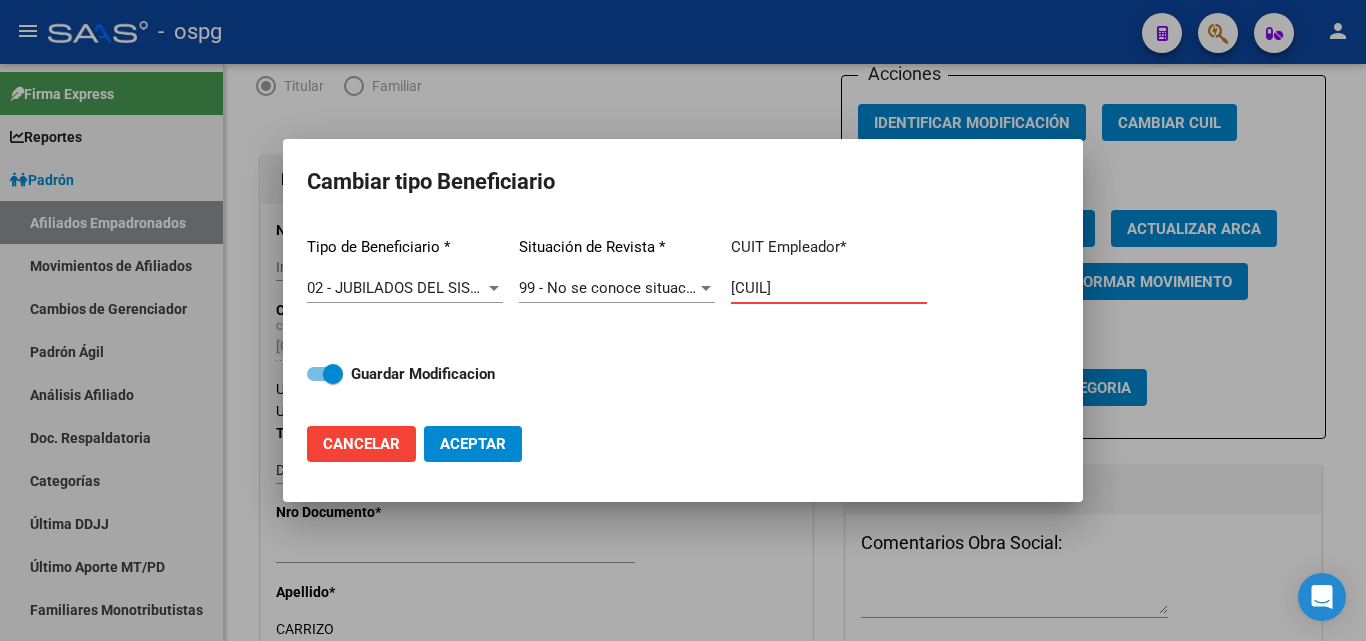 drag, startPoint x: 831, startPoint y: 284, endPoint x: 646, endPoint y: 323, distance: 189.06613 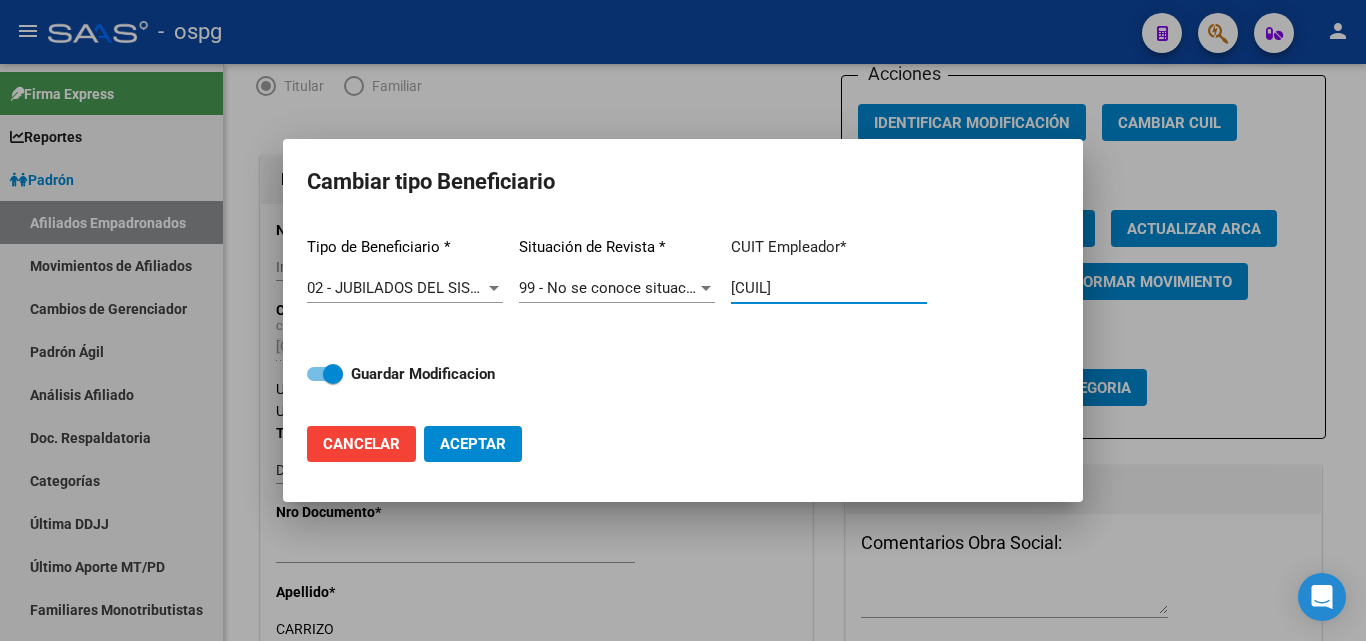 click on "Aceptar" 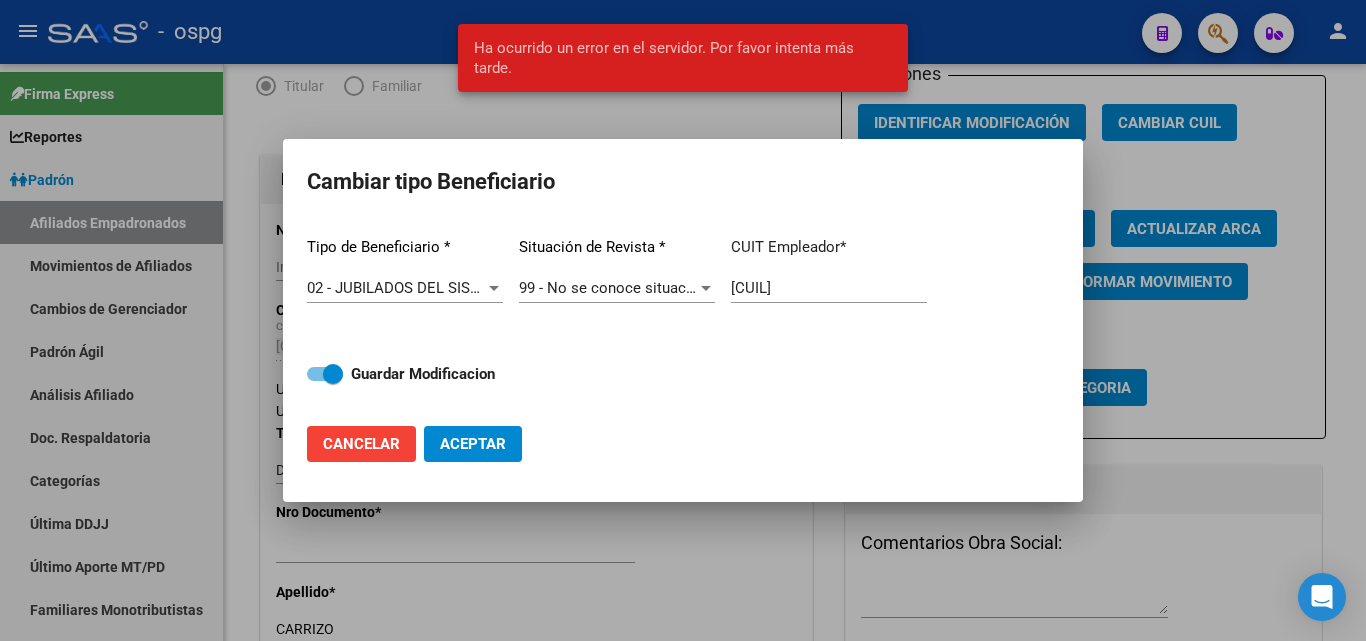 click at bounding box center (683, 320) 